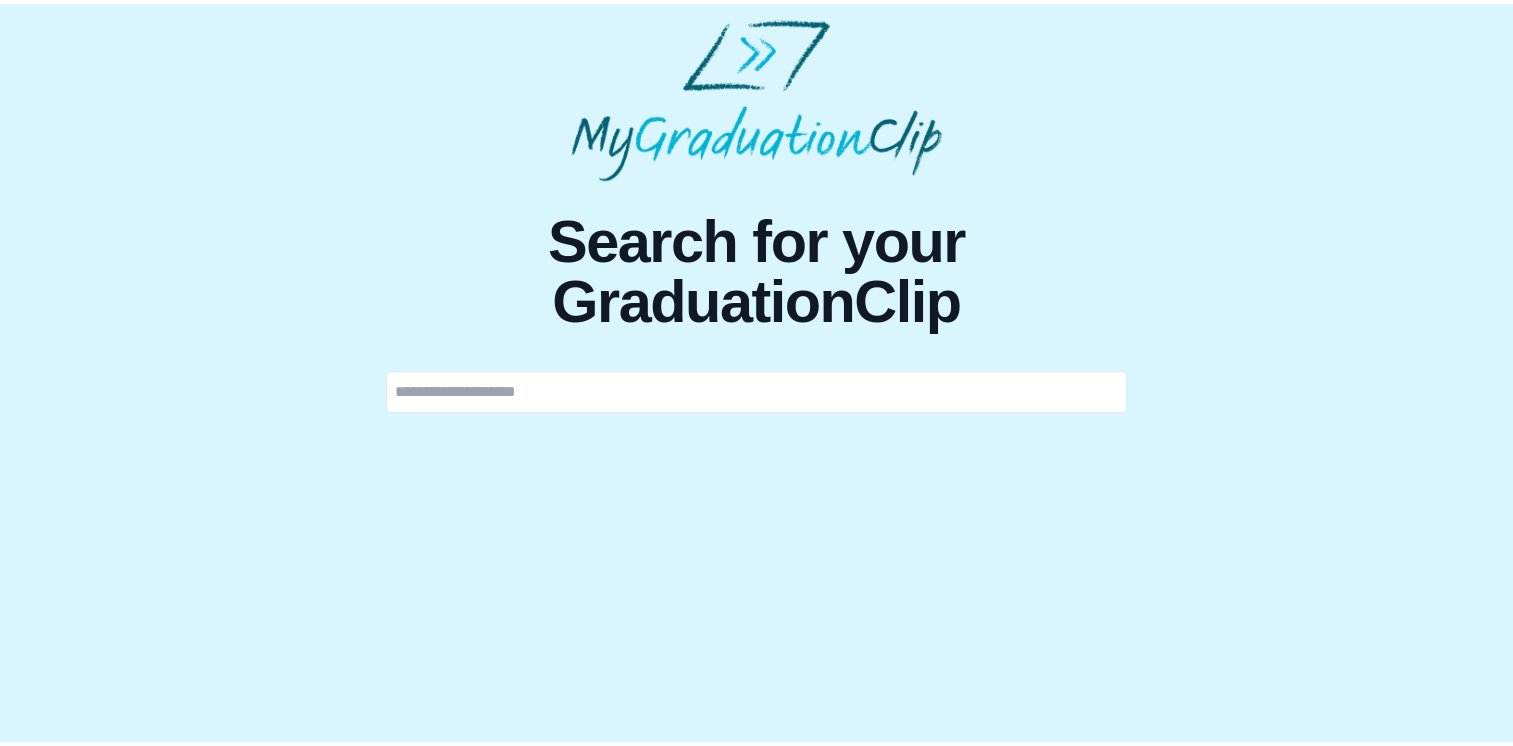scroll, scrollTop: 0, scrollLeft: 0, axis: both 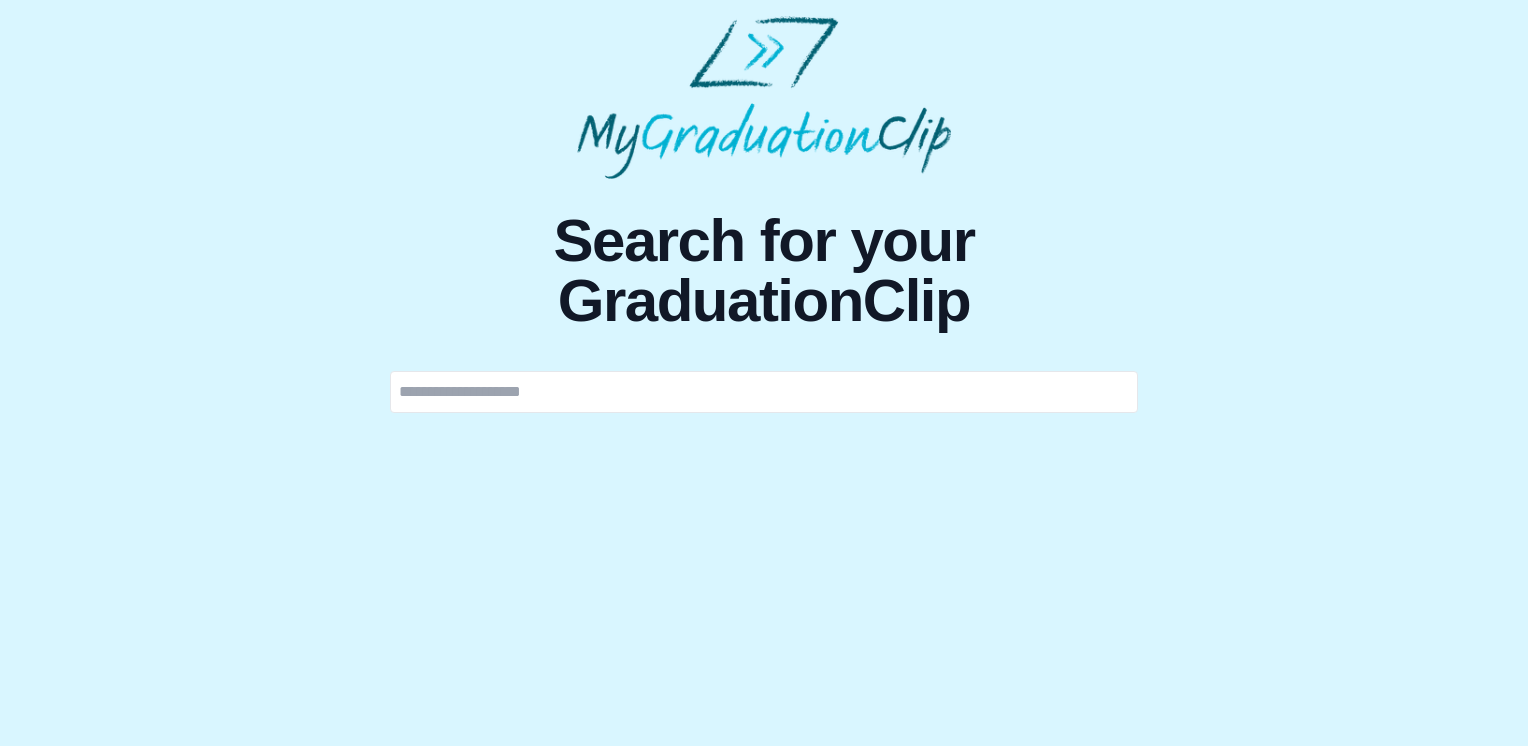 drag, startPoint x: 536, startPoint y: 358, endPoint x: 540, endPoint y: 390, distance: 32.24903 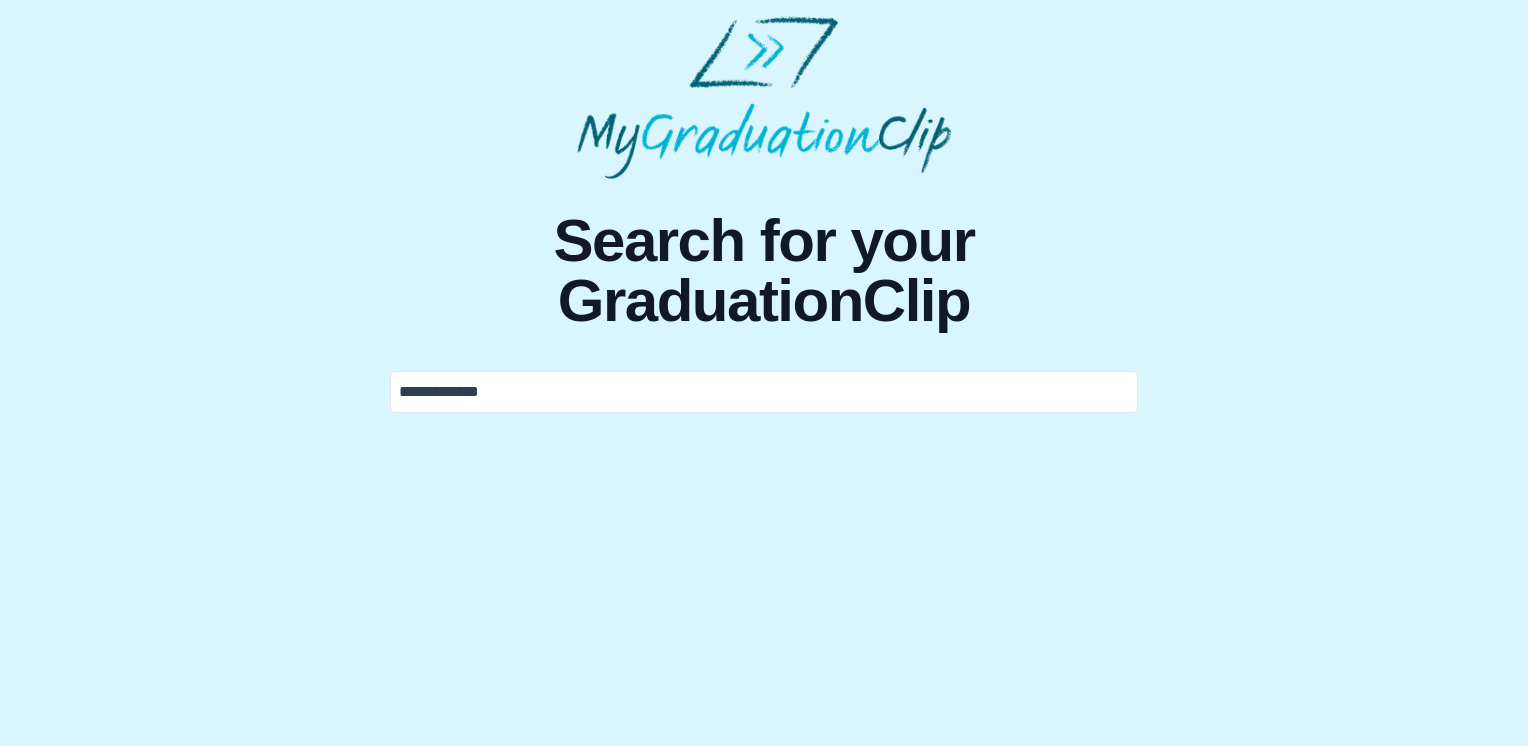 type on "**********" 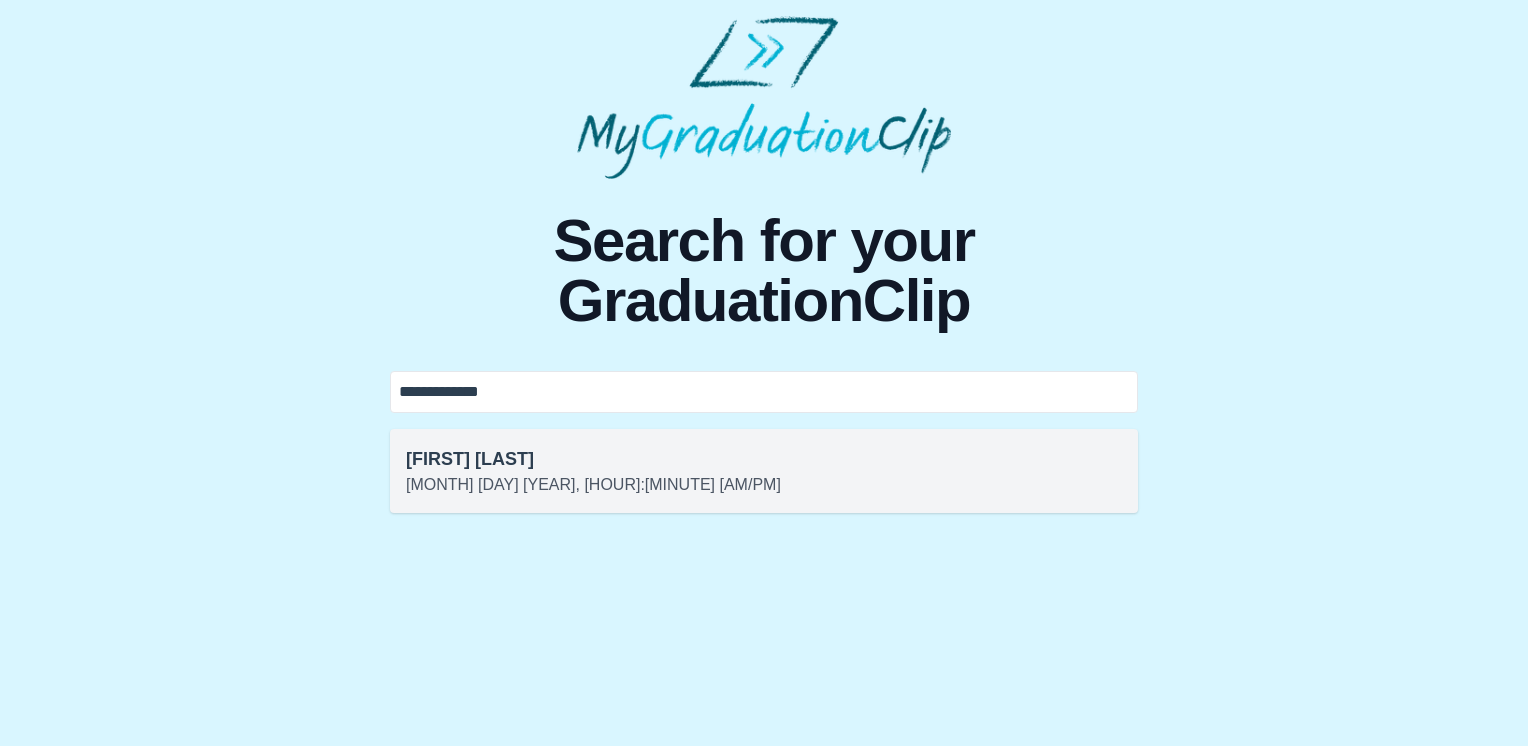 click on "[MONTH] [DAY] [YEAR], [HOUR]:[MINUTE] [AM/PM]" at bounding box center (764, 485) 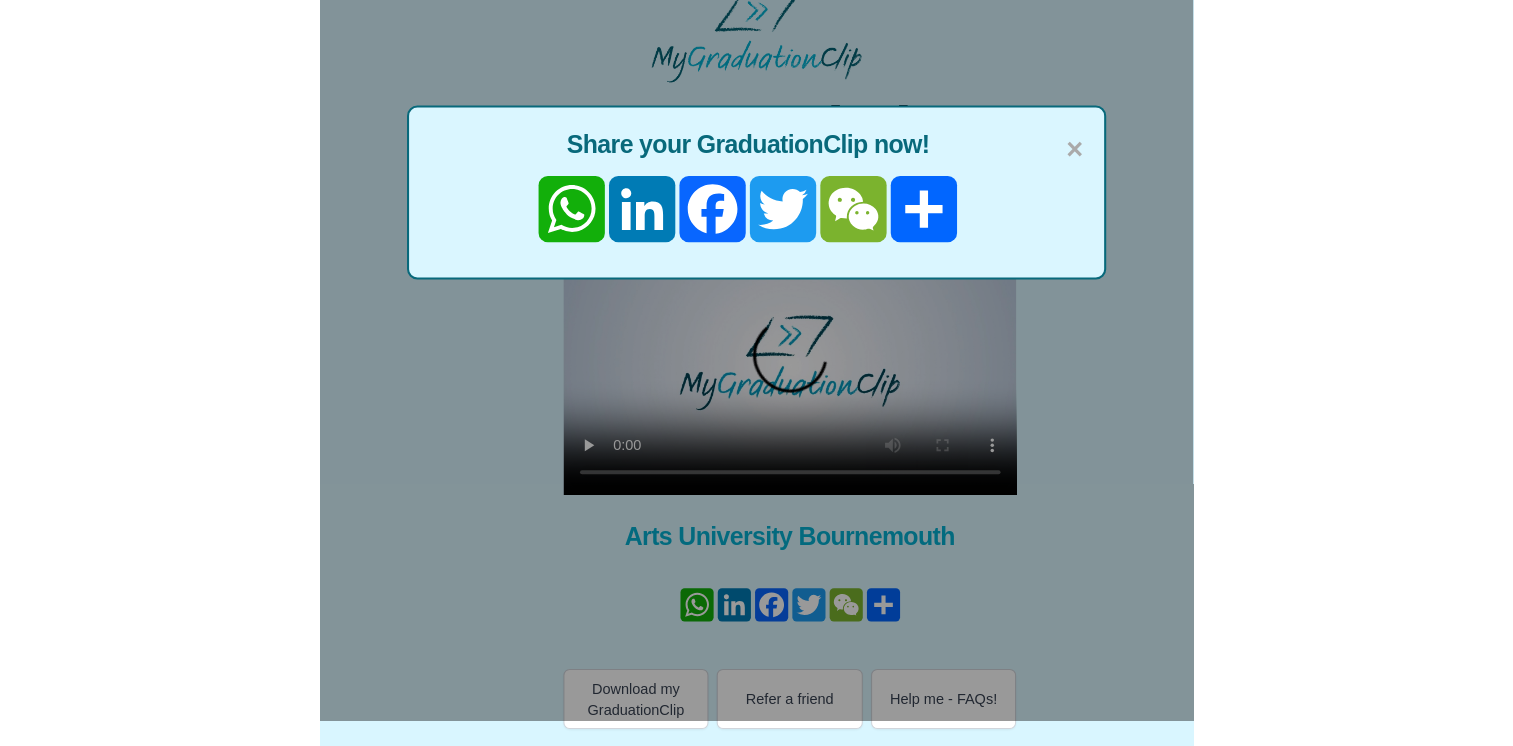 scroll, scrollTop: 202, scrollLeft: 0, axis: vertical 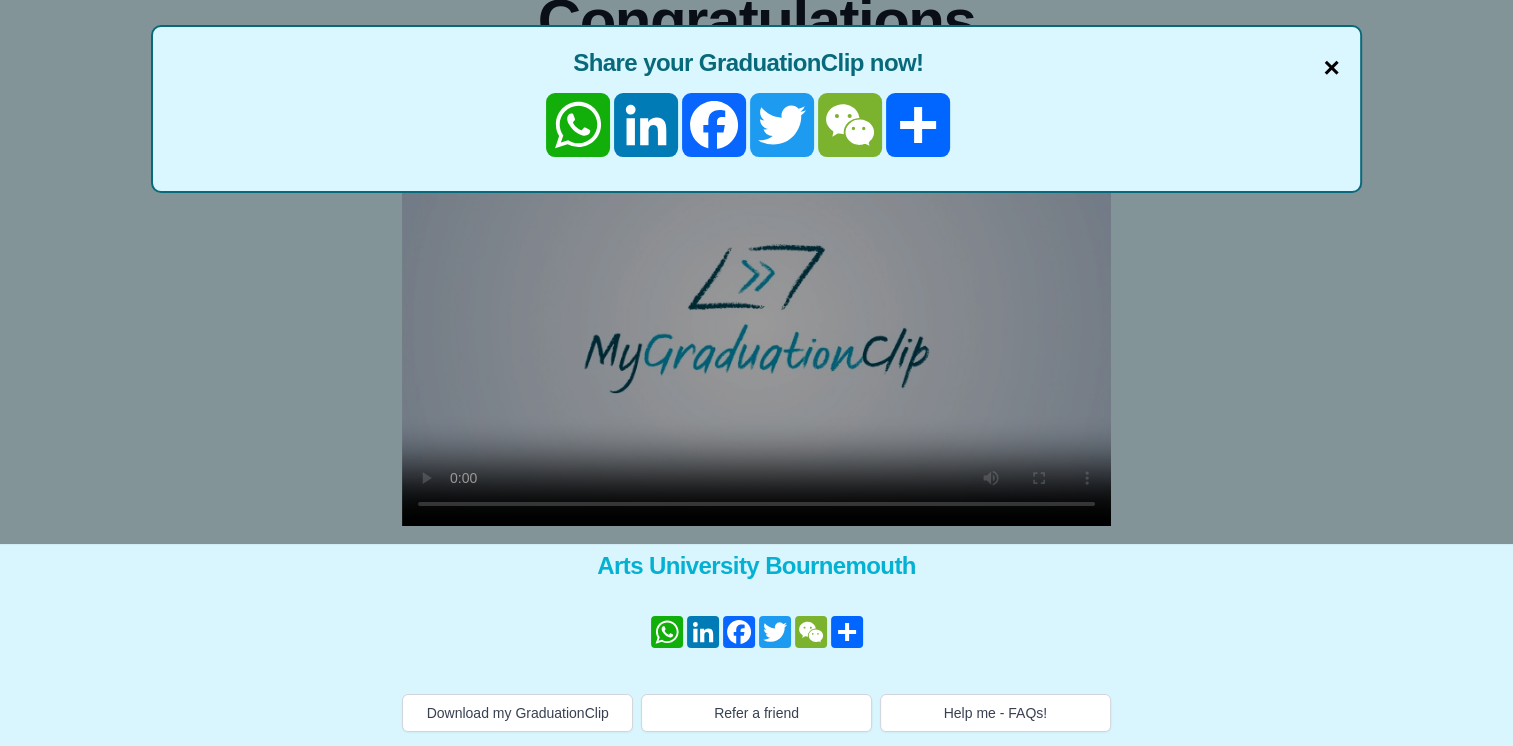 click on "×" at bounding box center (1331, 68) 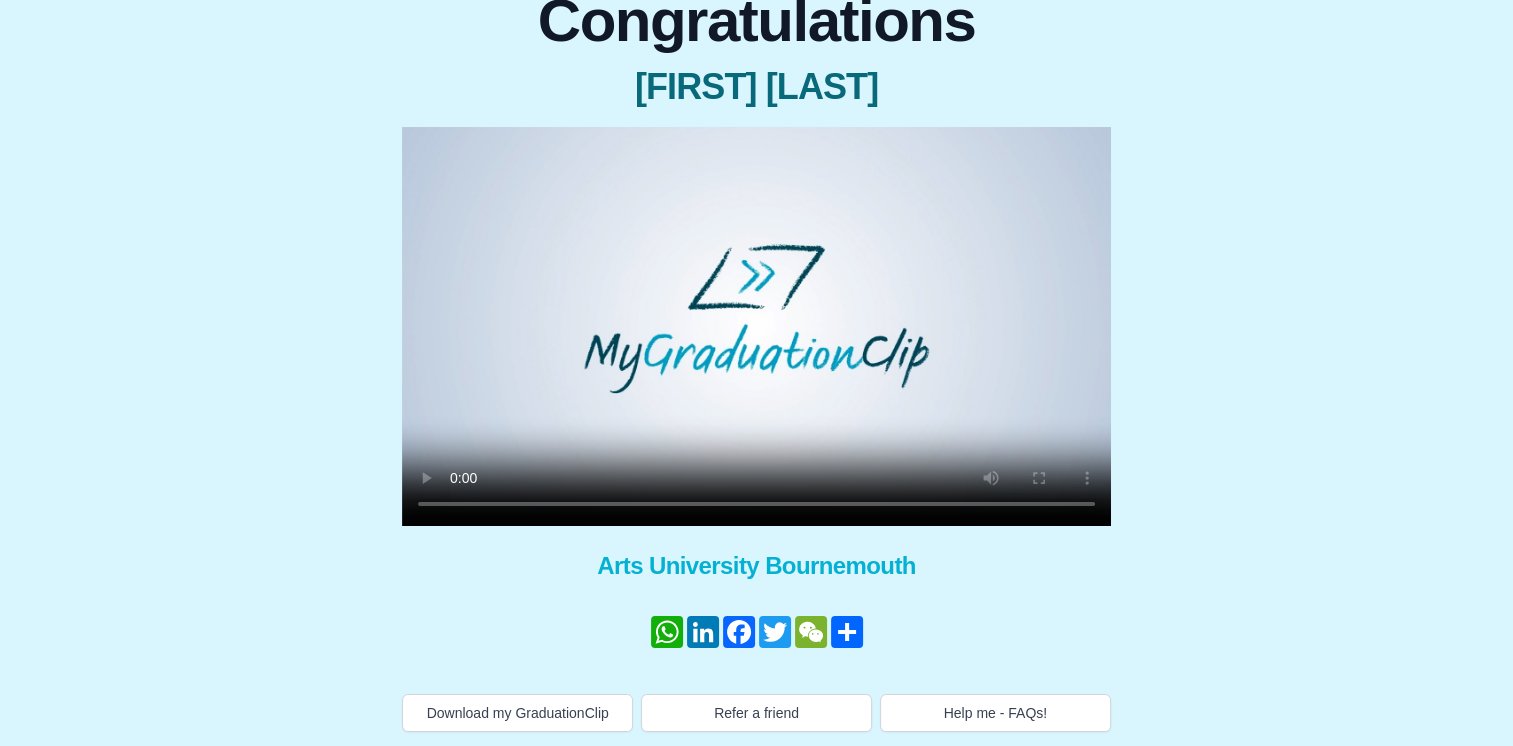 scroll, scrollTop: 0, scrollLeft: 0, axis: both 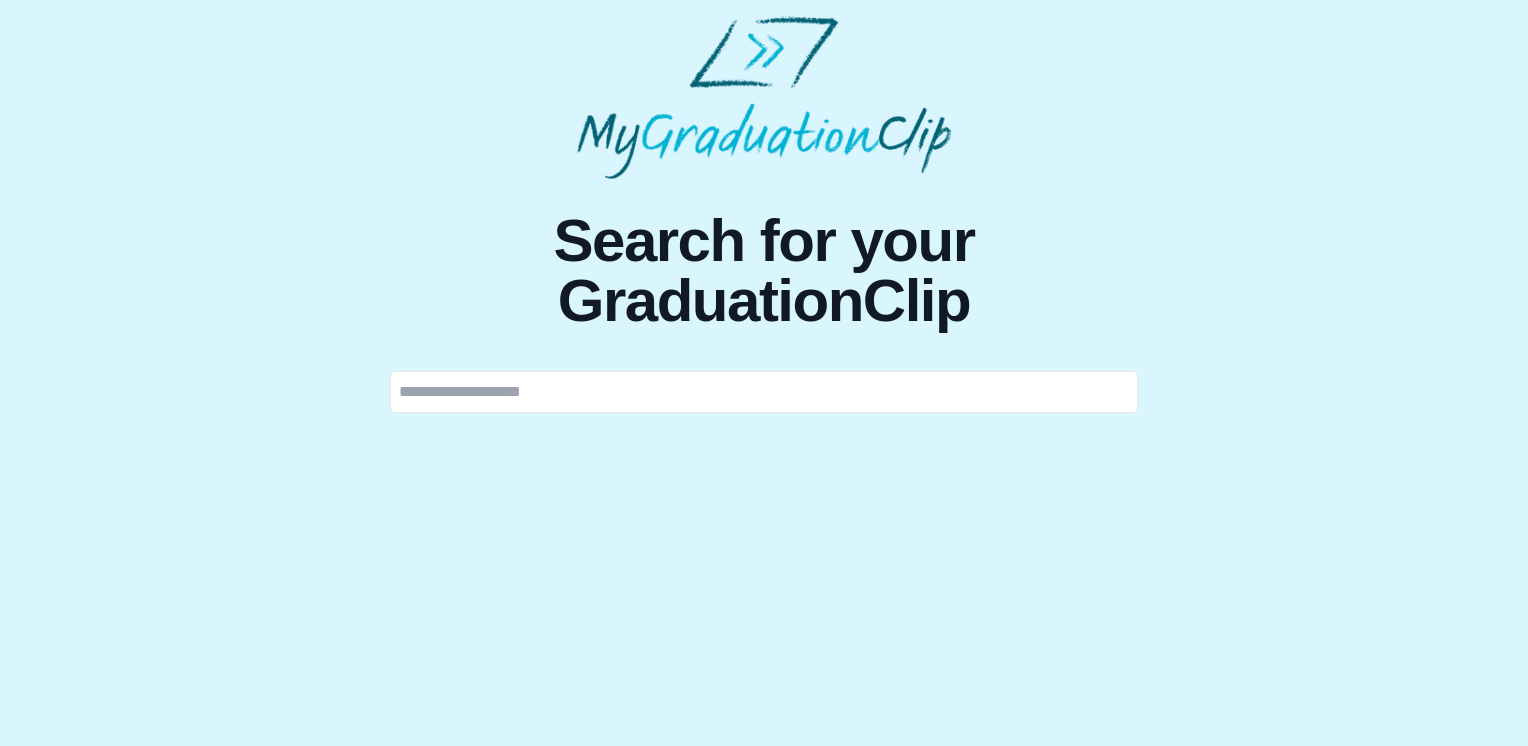 click at bounding box center (764, 392) 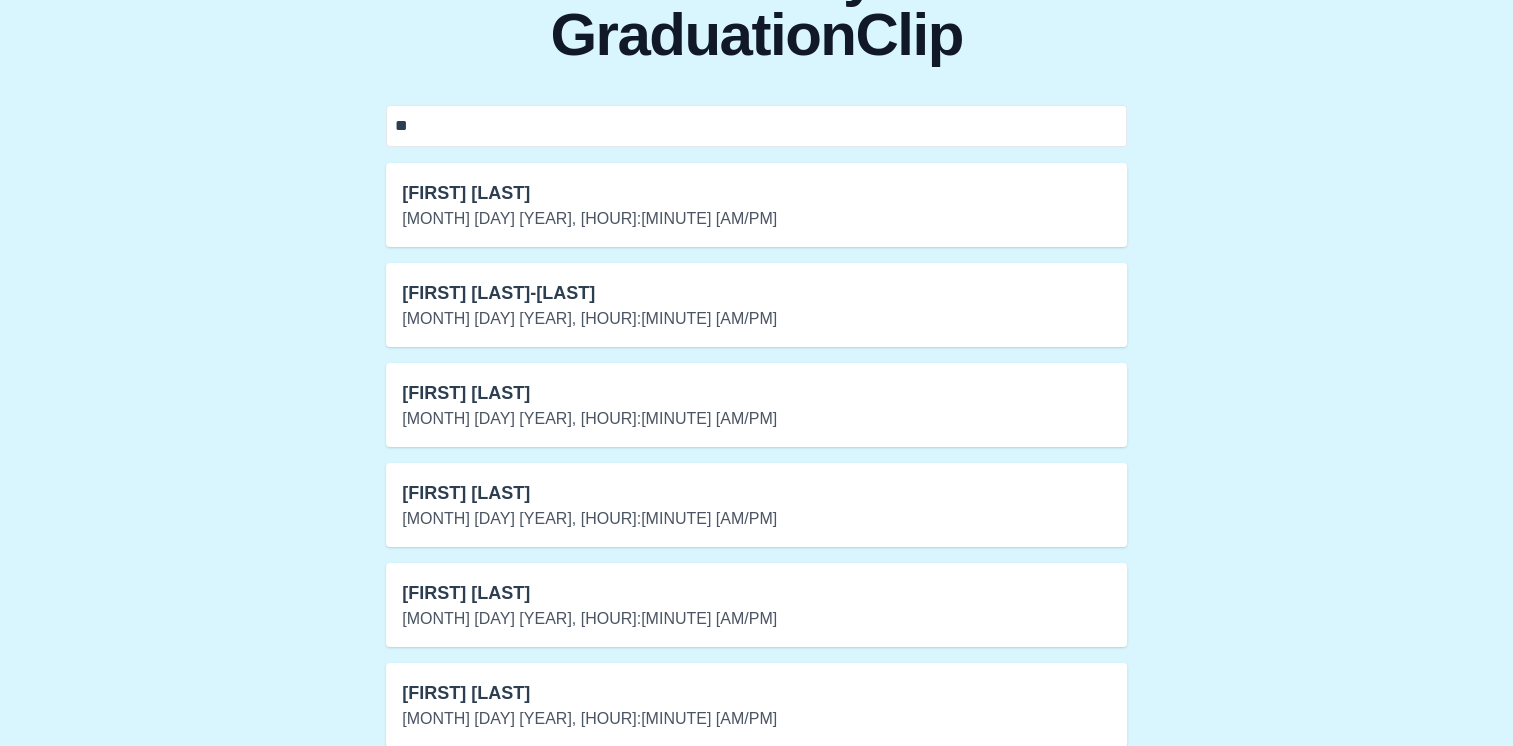 scroll, scrollTop: 0, scrollLeft: 0, axis: both 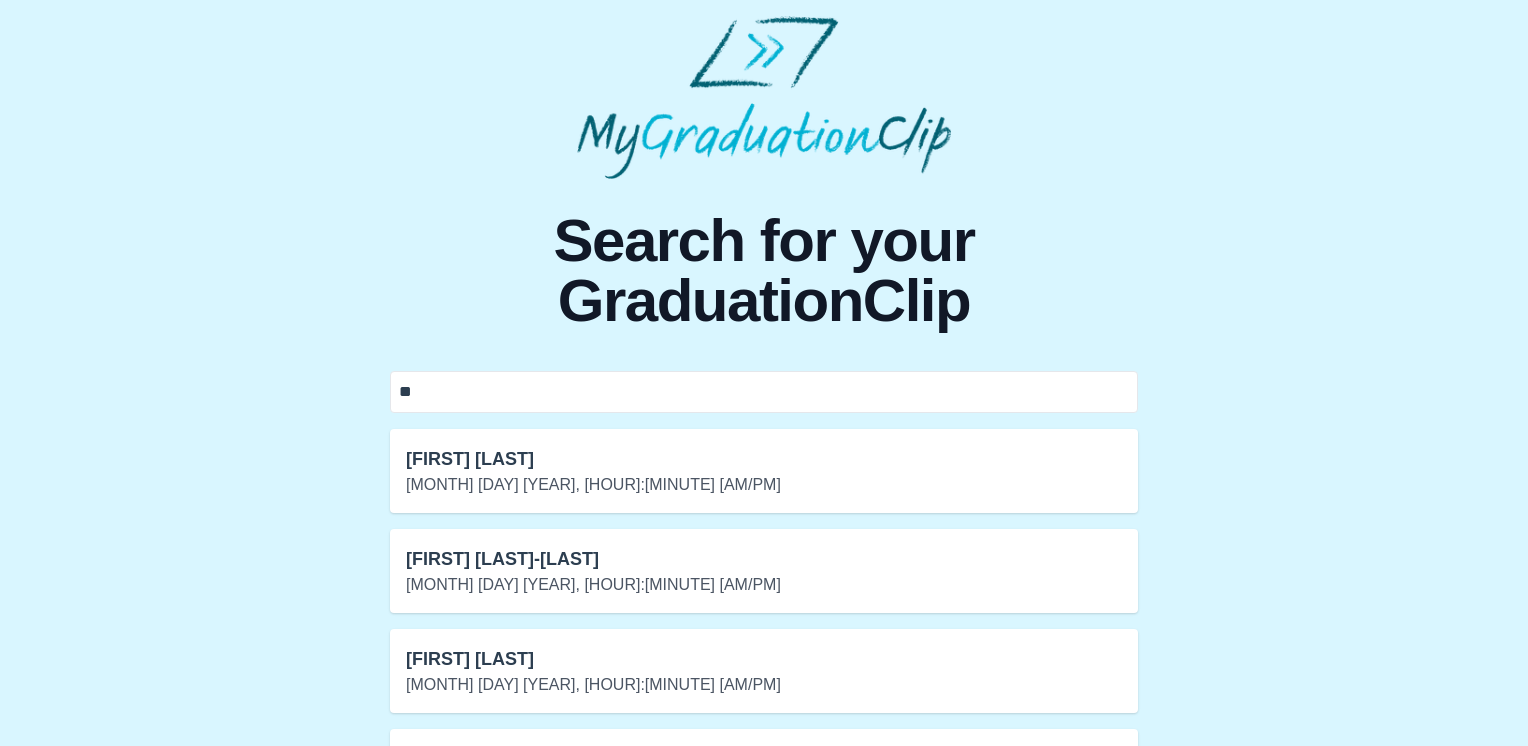 type on "*" 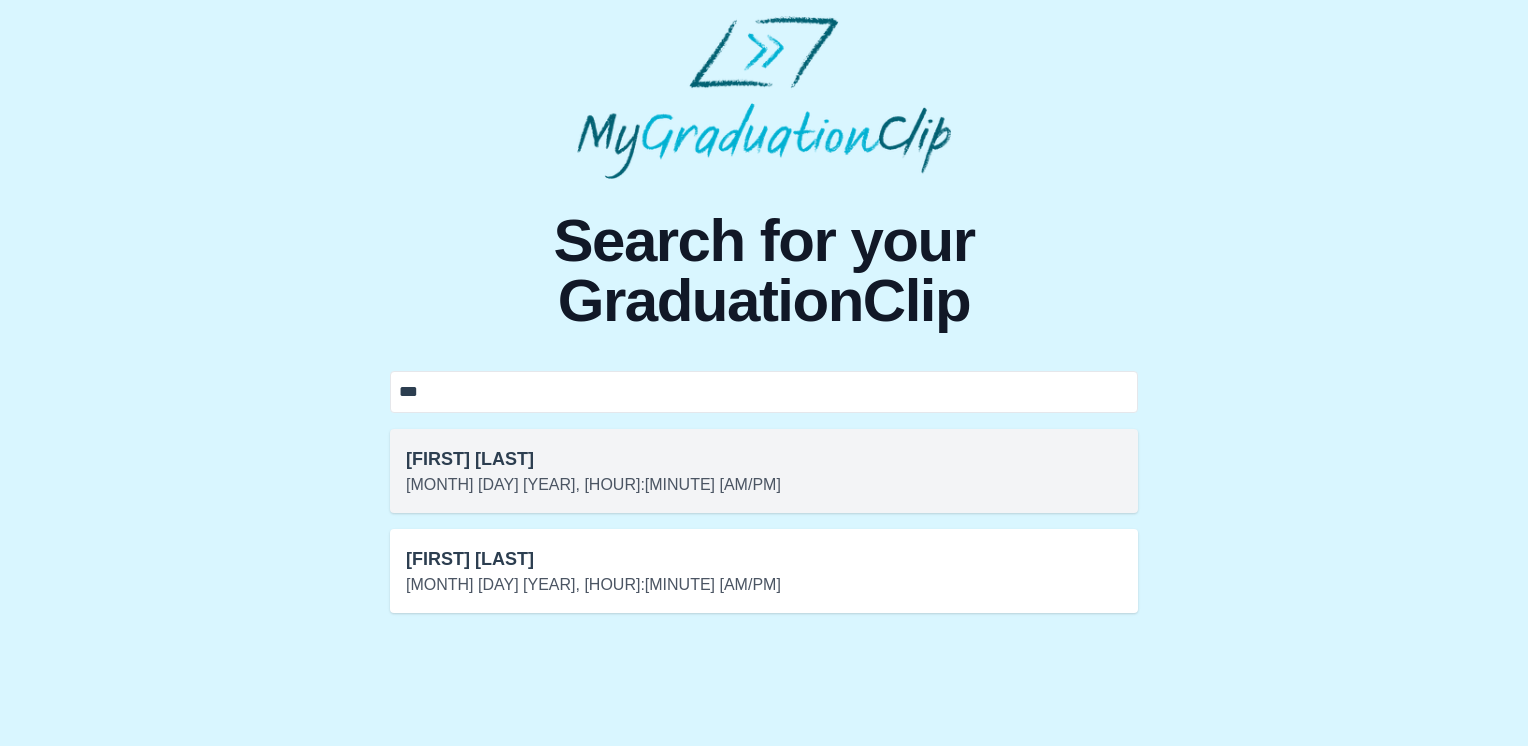 type on "***" 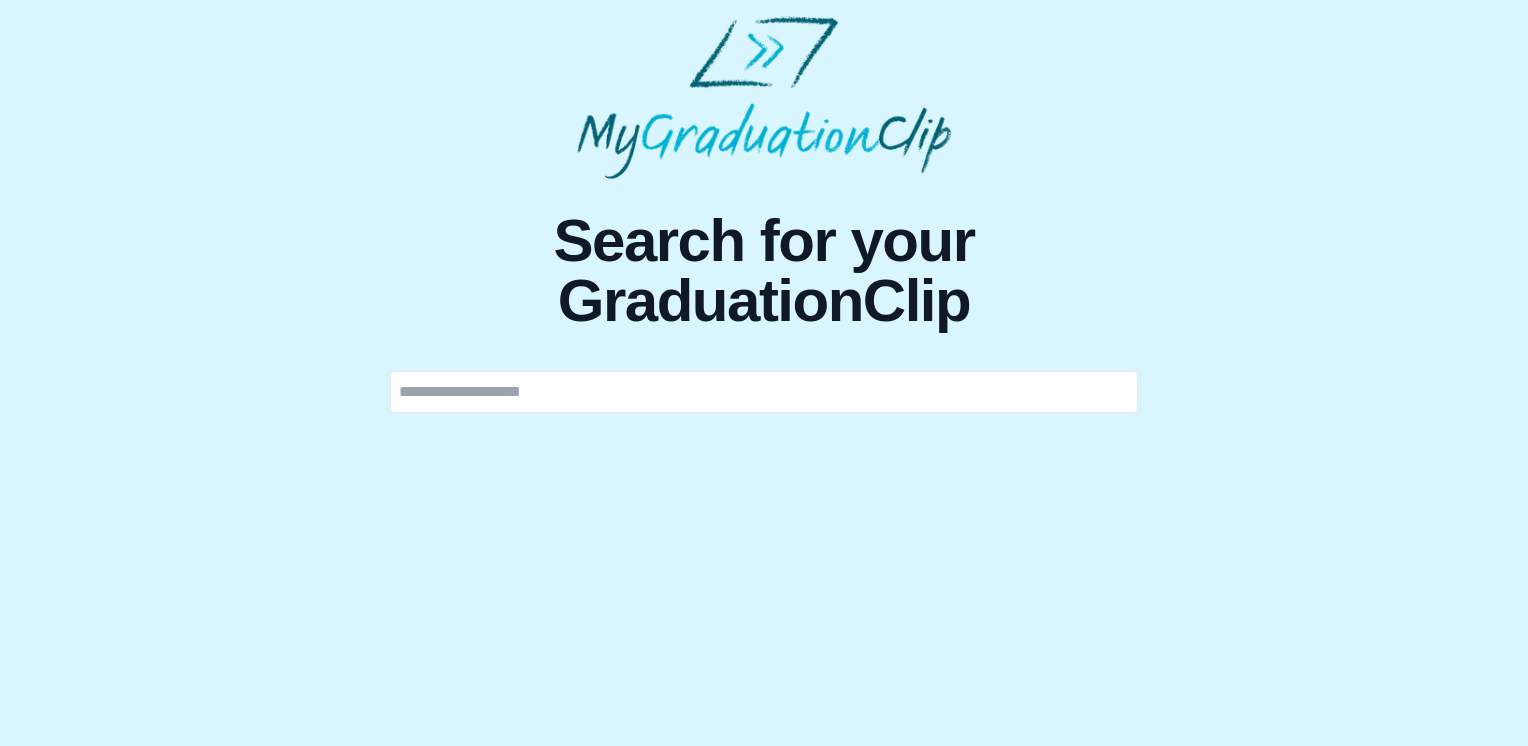 click at bounding box center (764, 392) 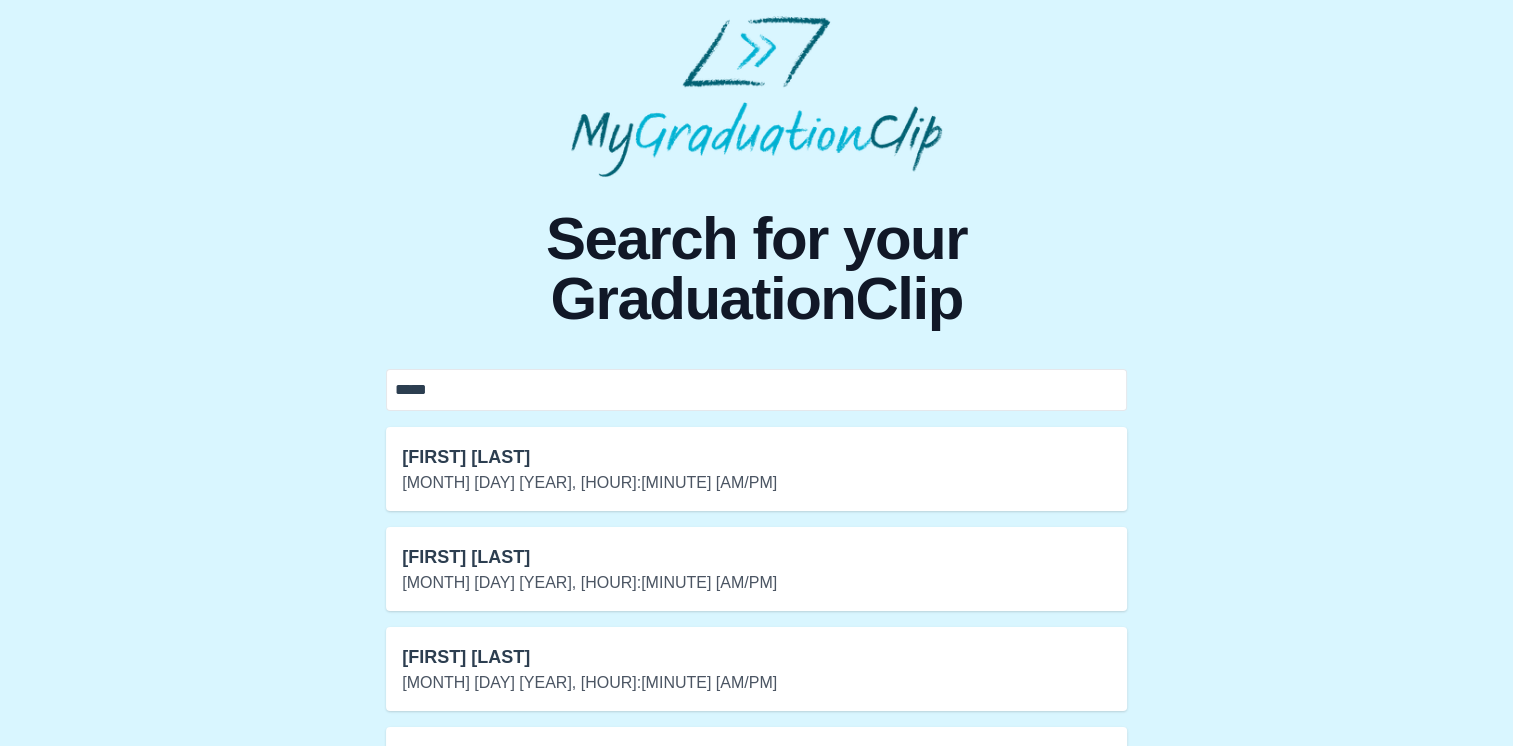 scroll, scrollTop: 80, scrollLeft: 0, axis: vertical 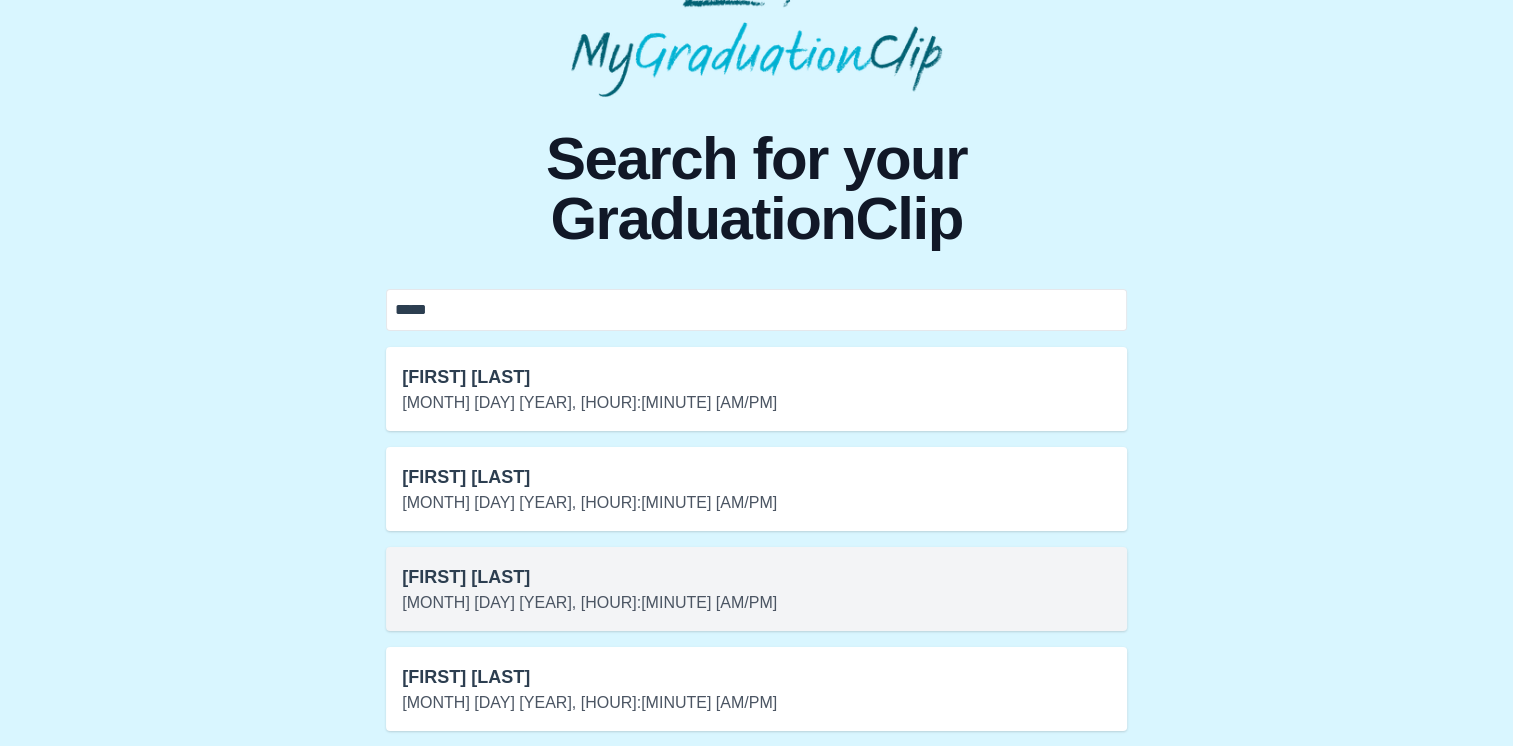type on "*****" 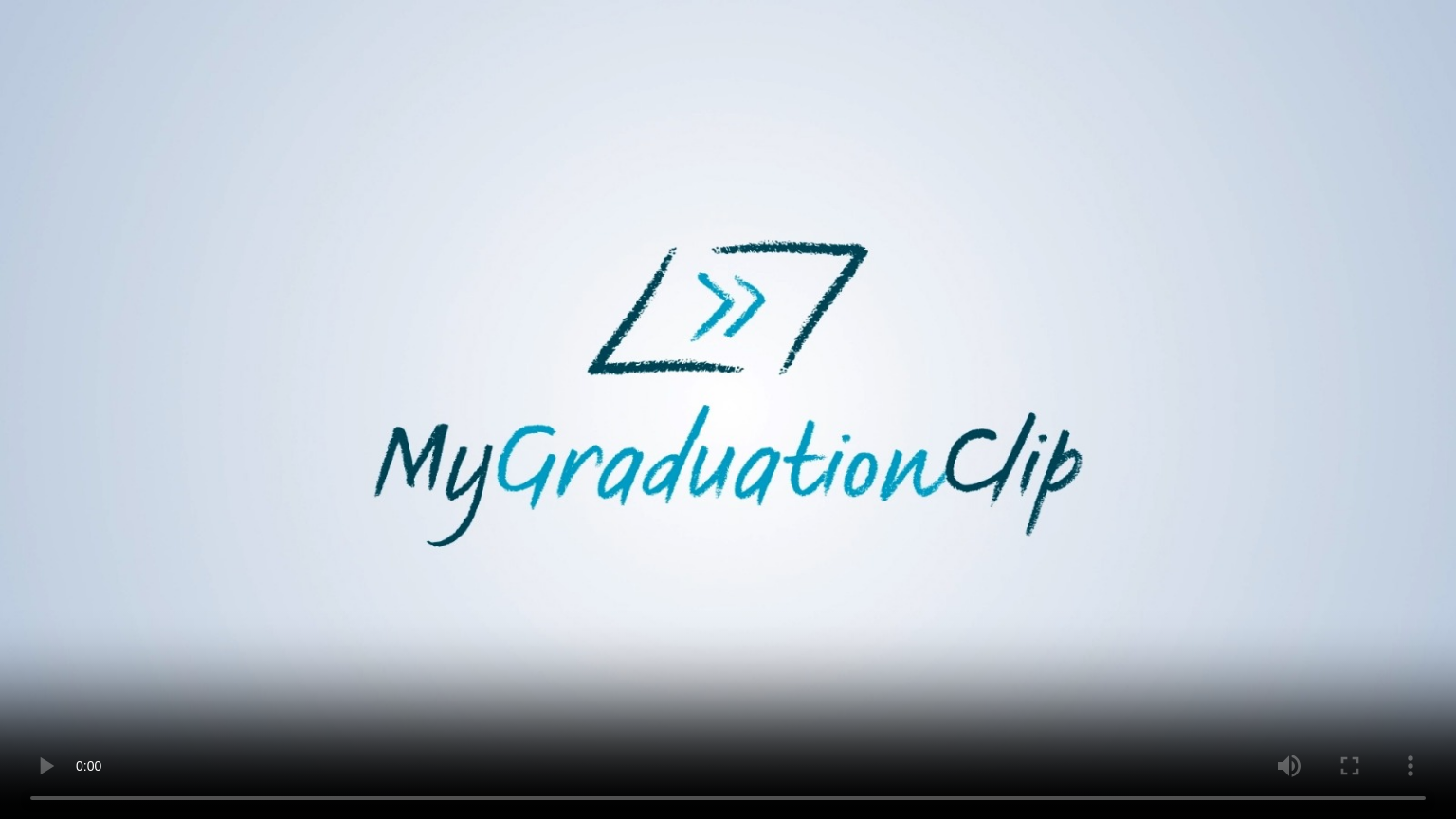 type 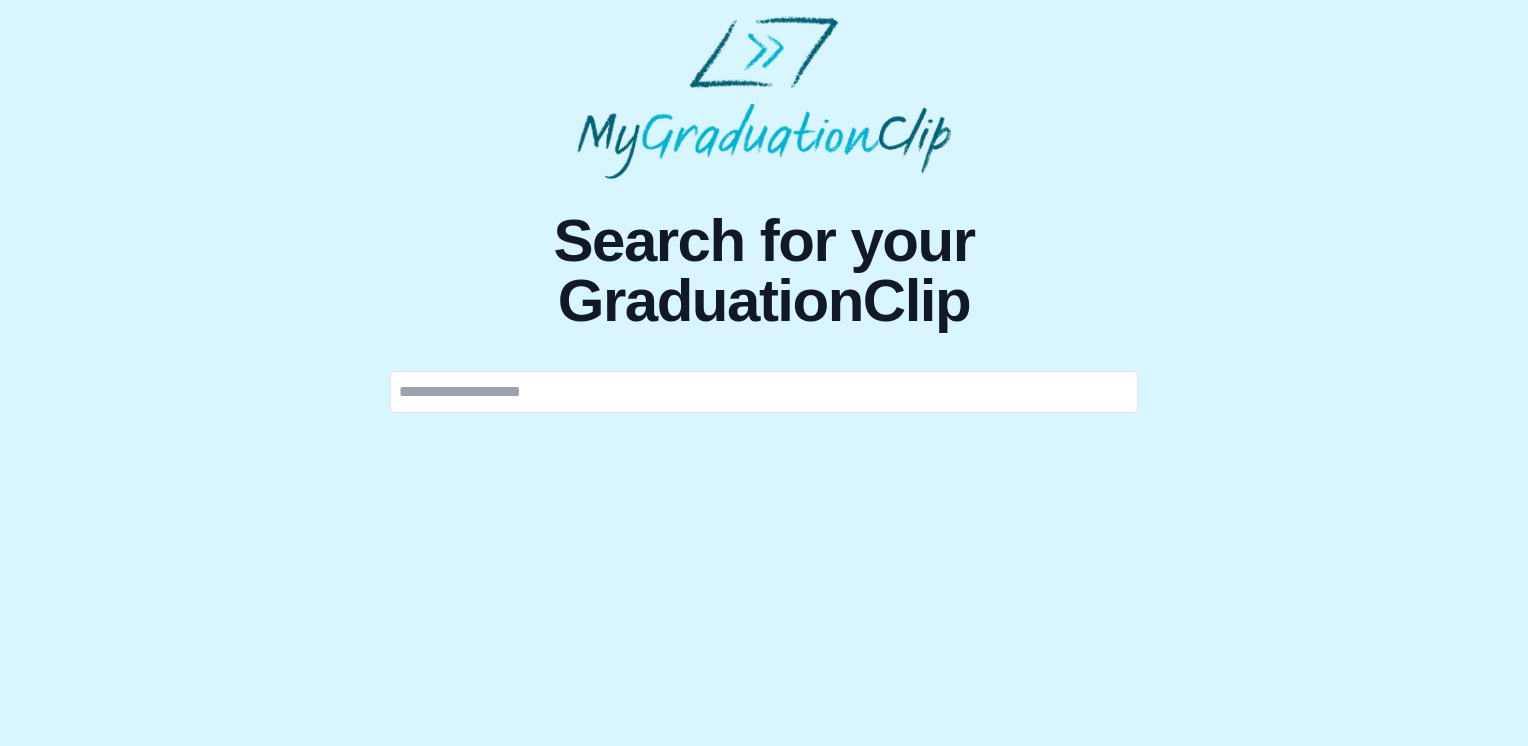 click at bounding box center [764, 392] 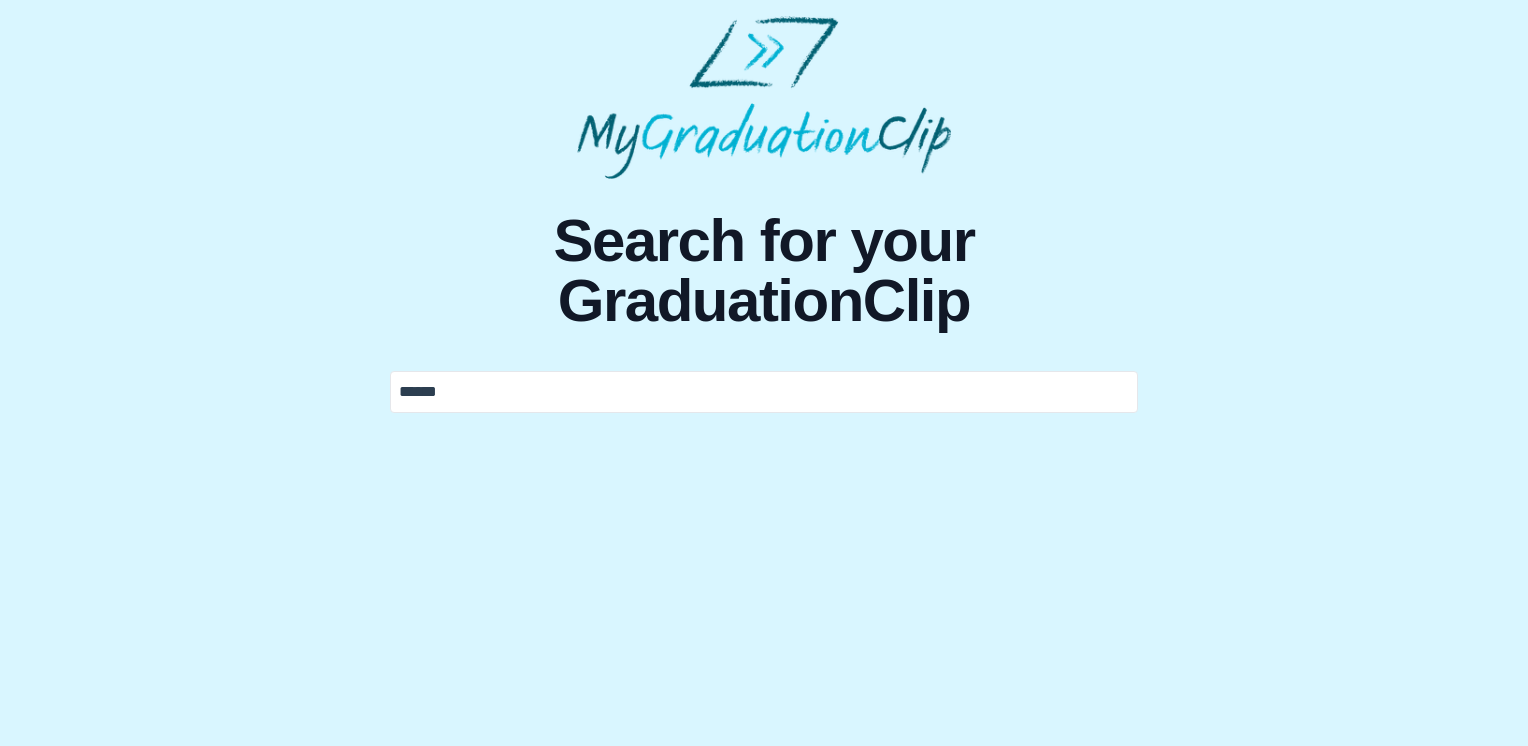 type on "*****" 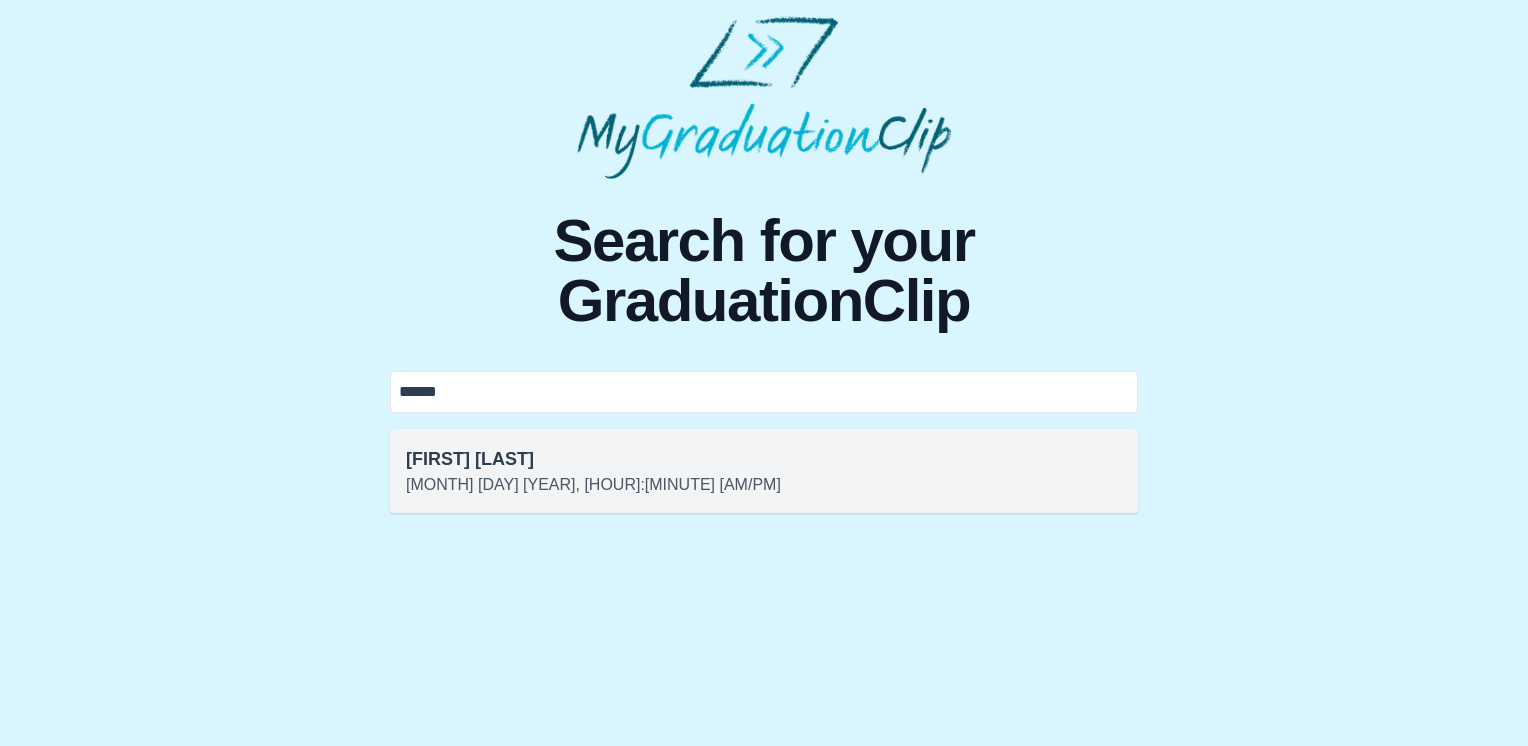 click on "[FIRST] [LAST]" at bounding box center (764, 459) 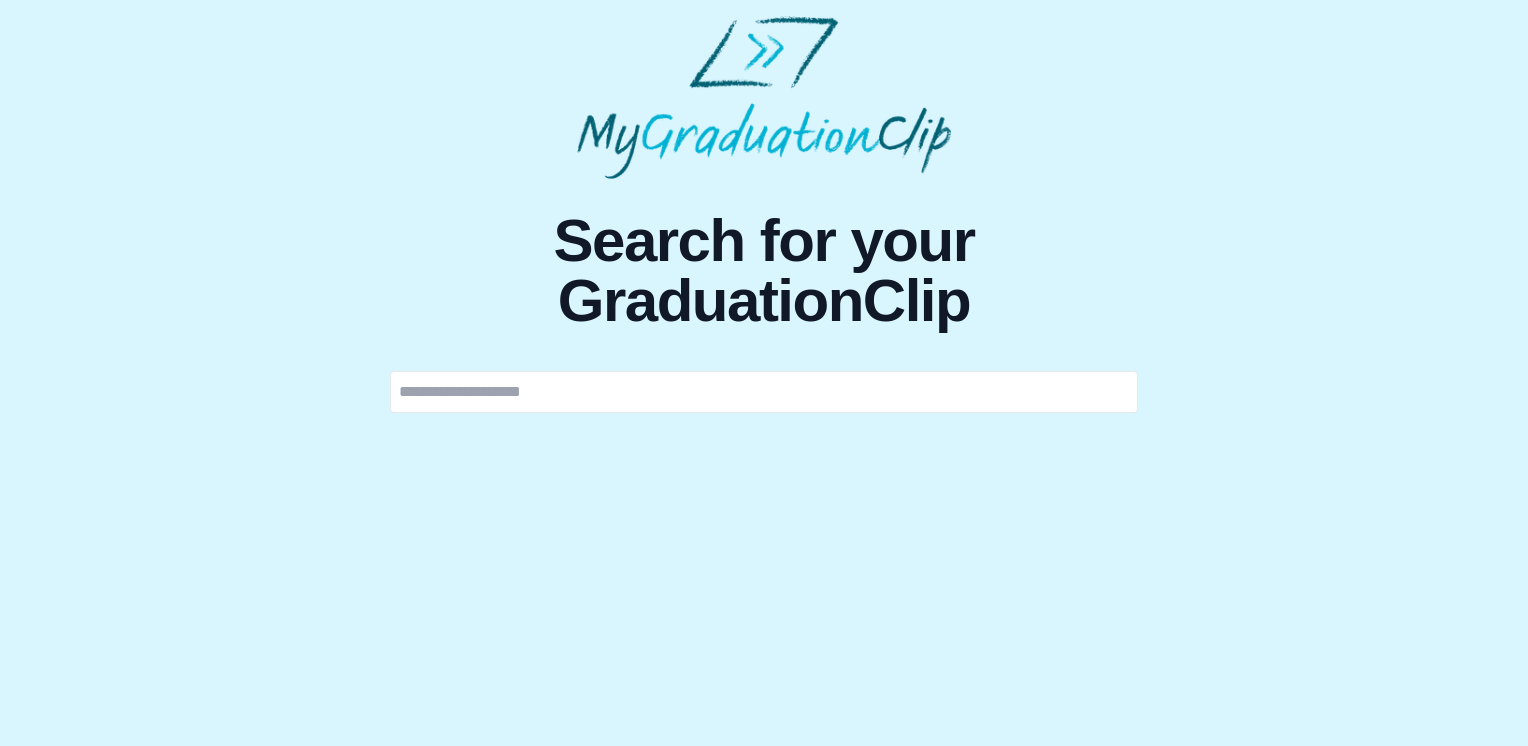click at bounding box center [764, 392] 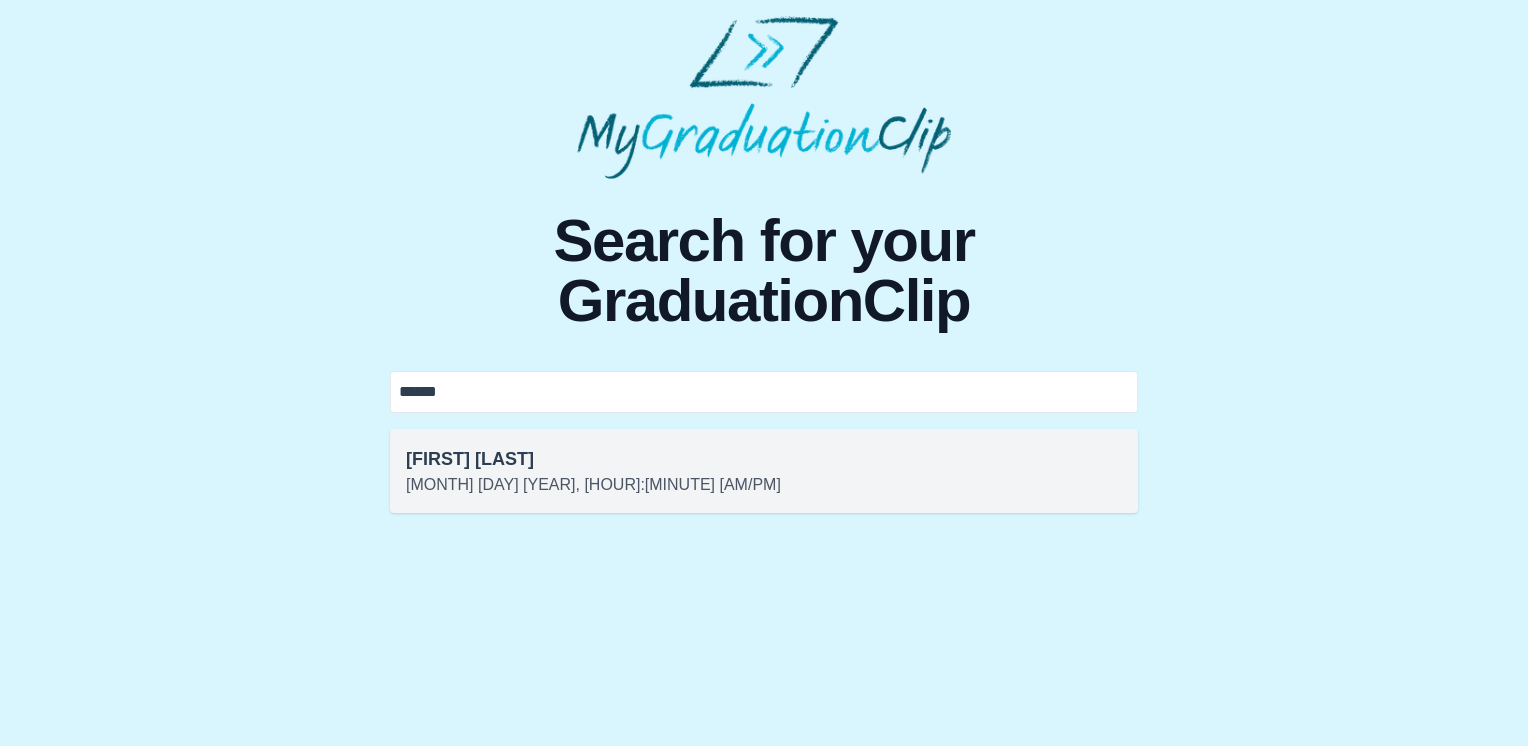 type on "******" 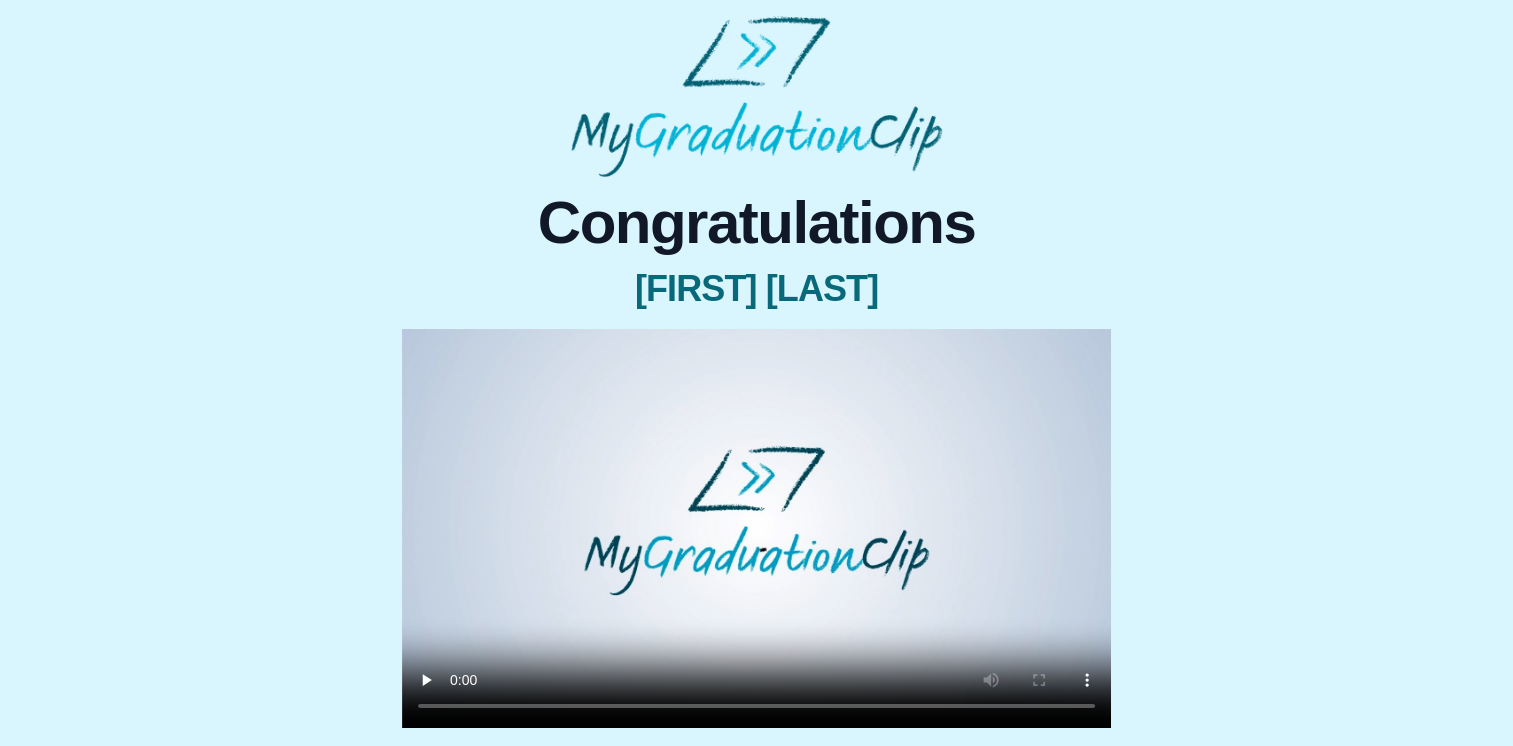 type 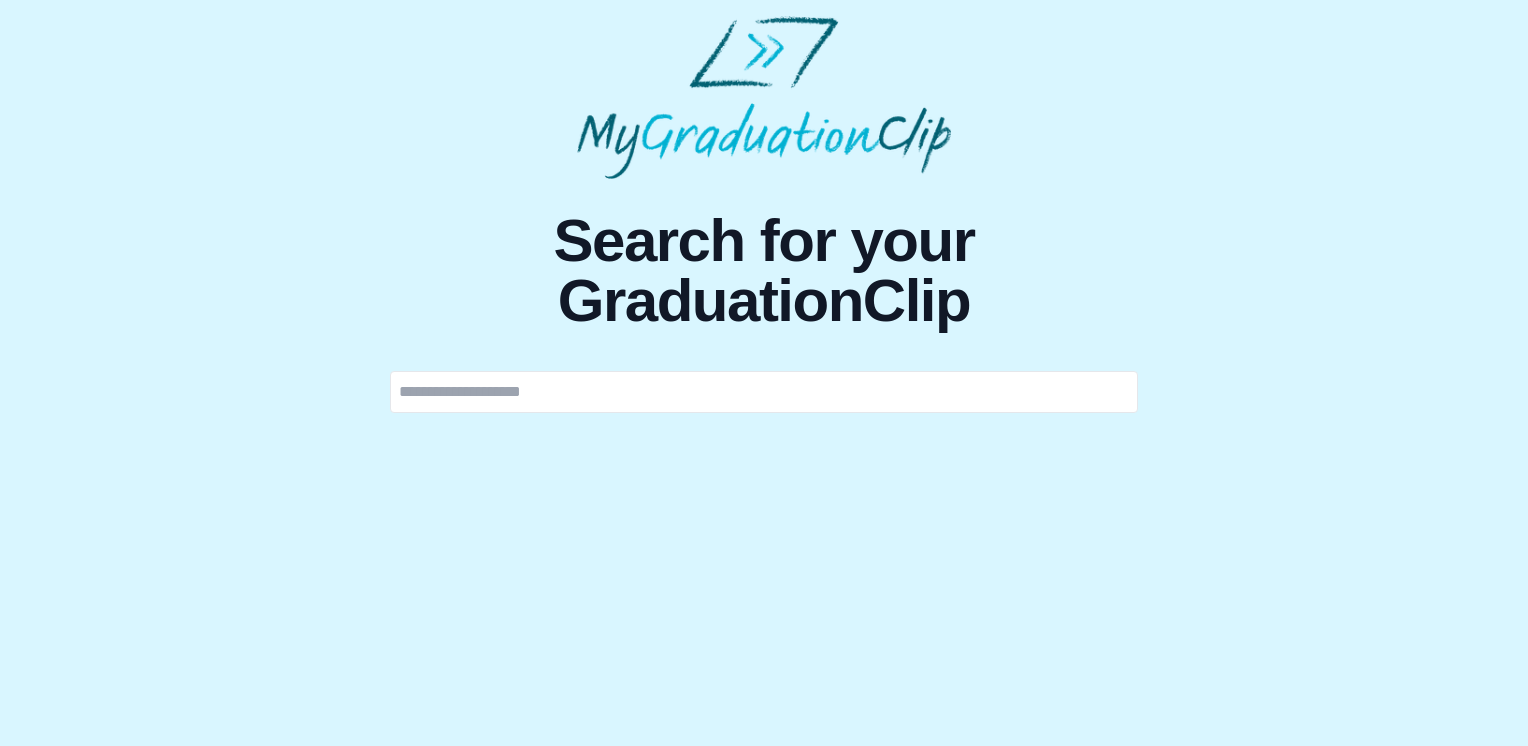 click at bounding box center (764, 392) 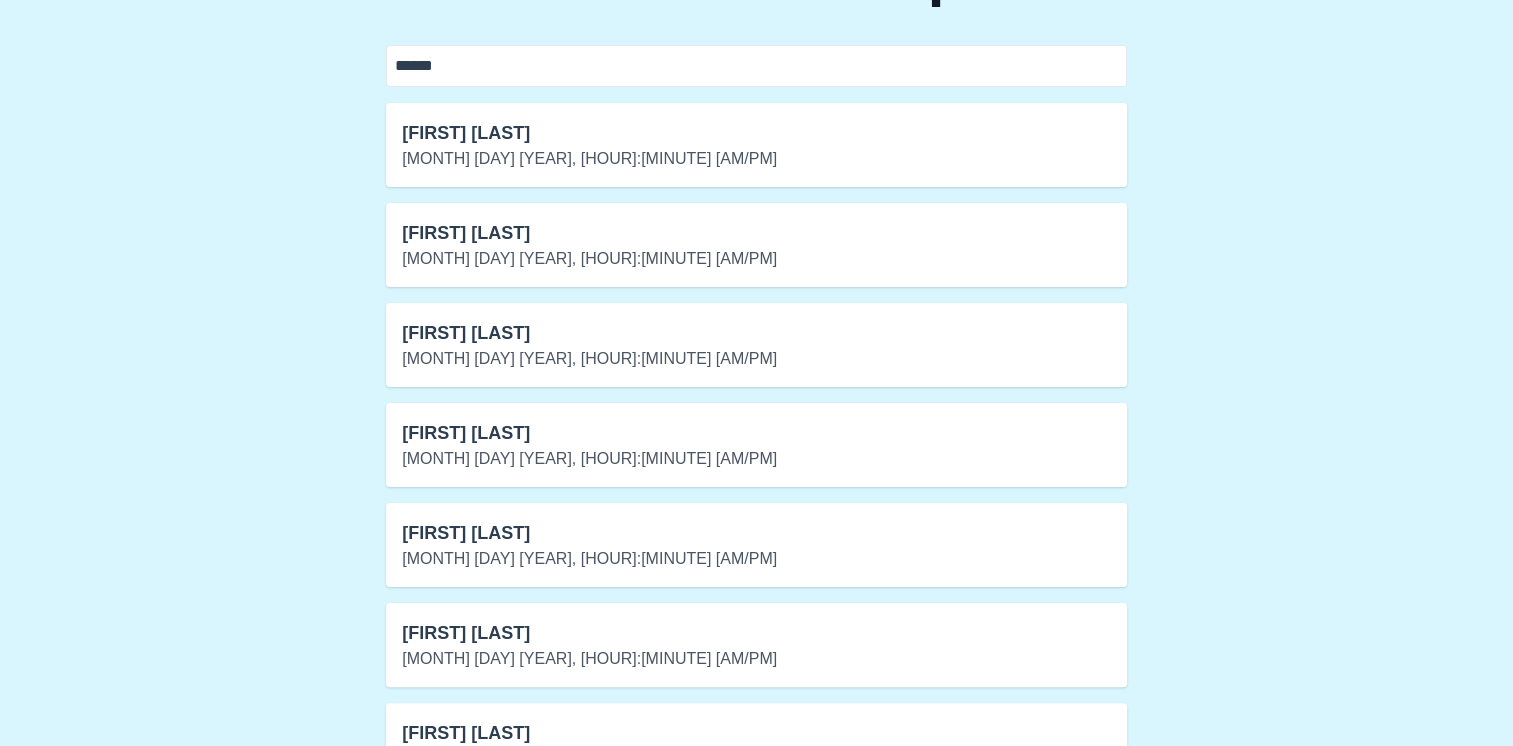 scroll, scrollTop: 324, scrollLeft: 0, axis: vertical 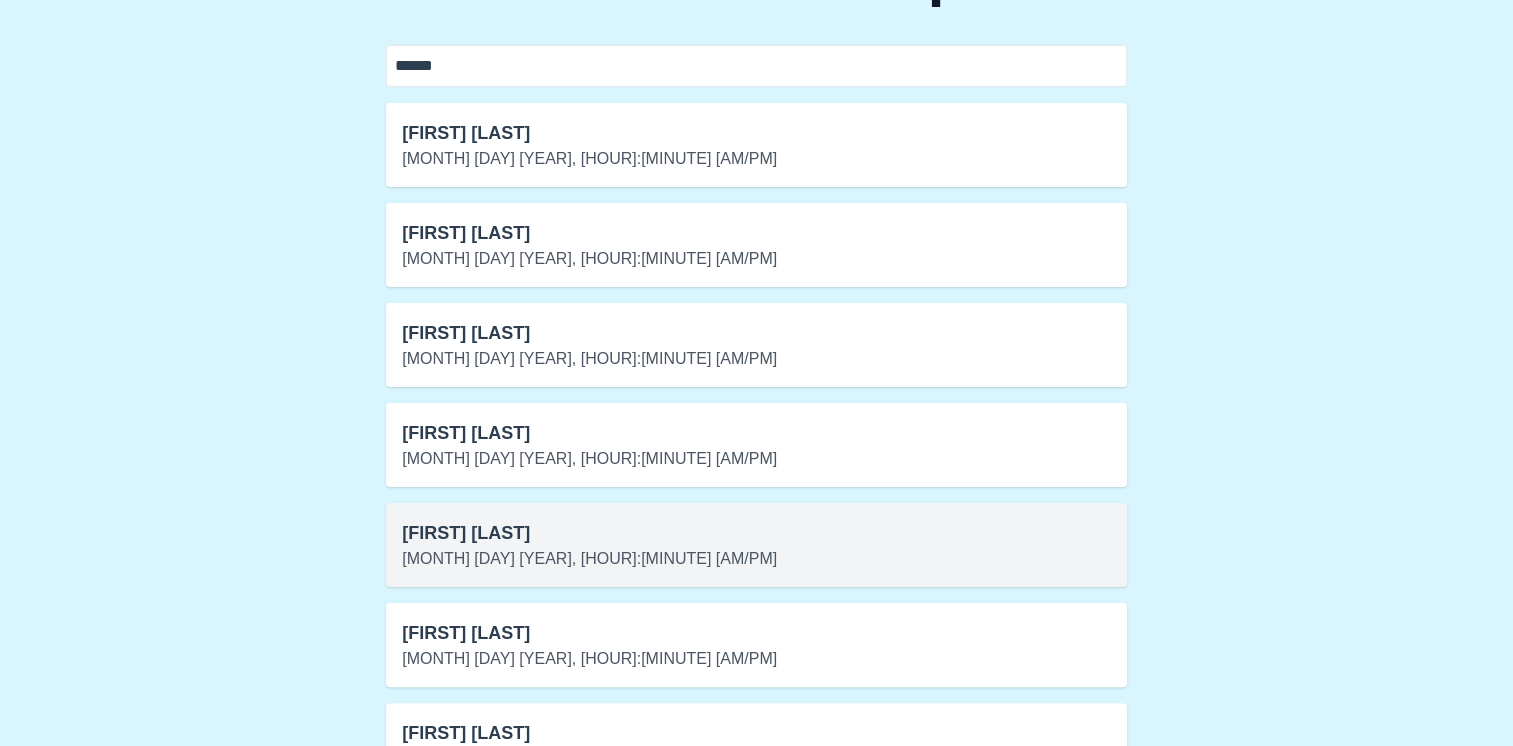 type on "*****" 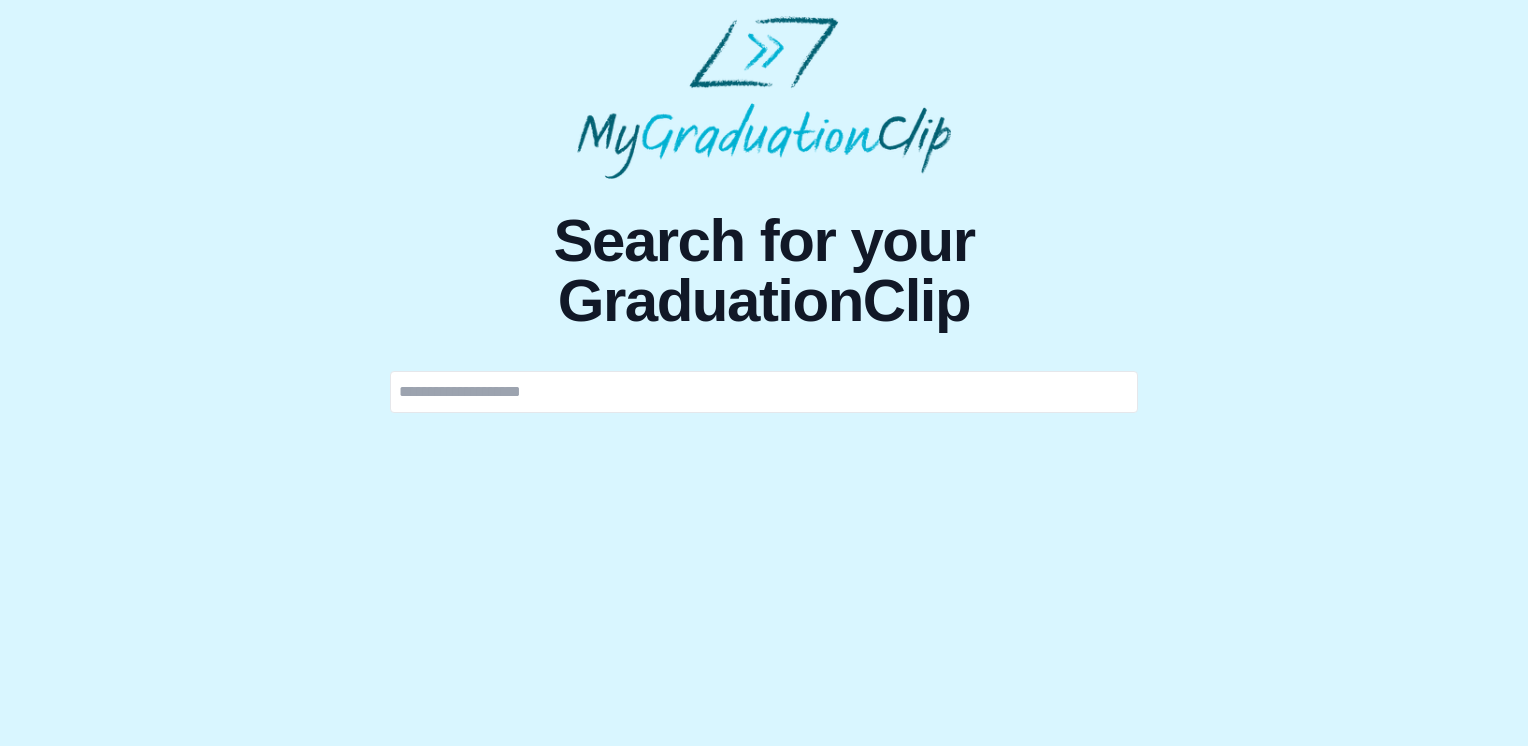 click at bounding box center [764, 392] 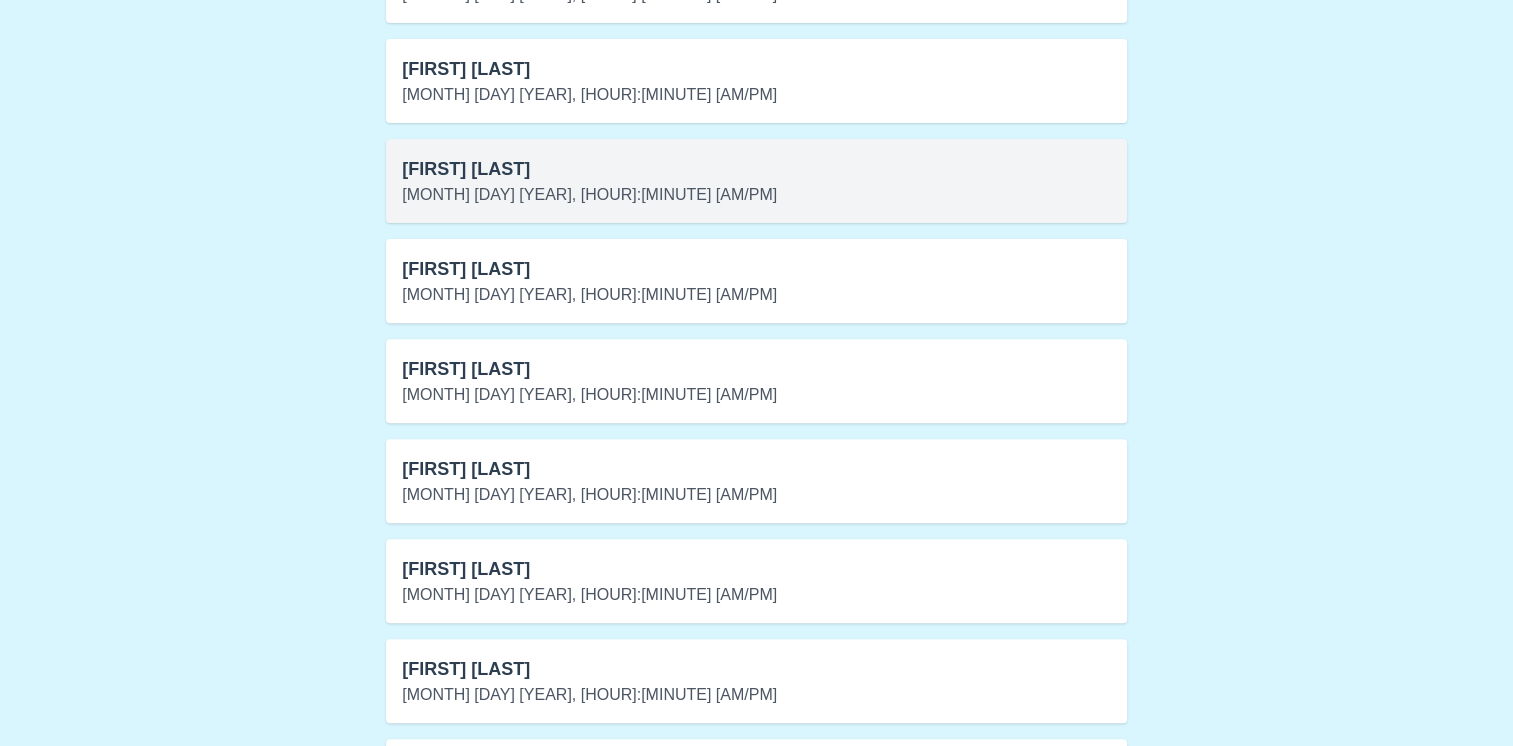 scroll, scrollTop: 626, scrollLeft: 0, axis: vertical 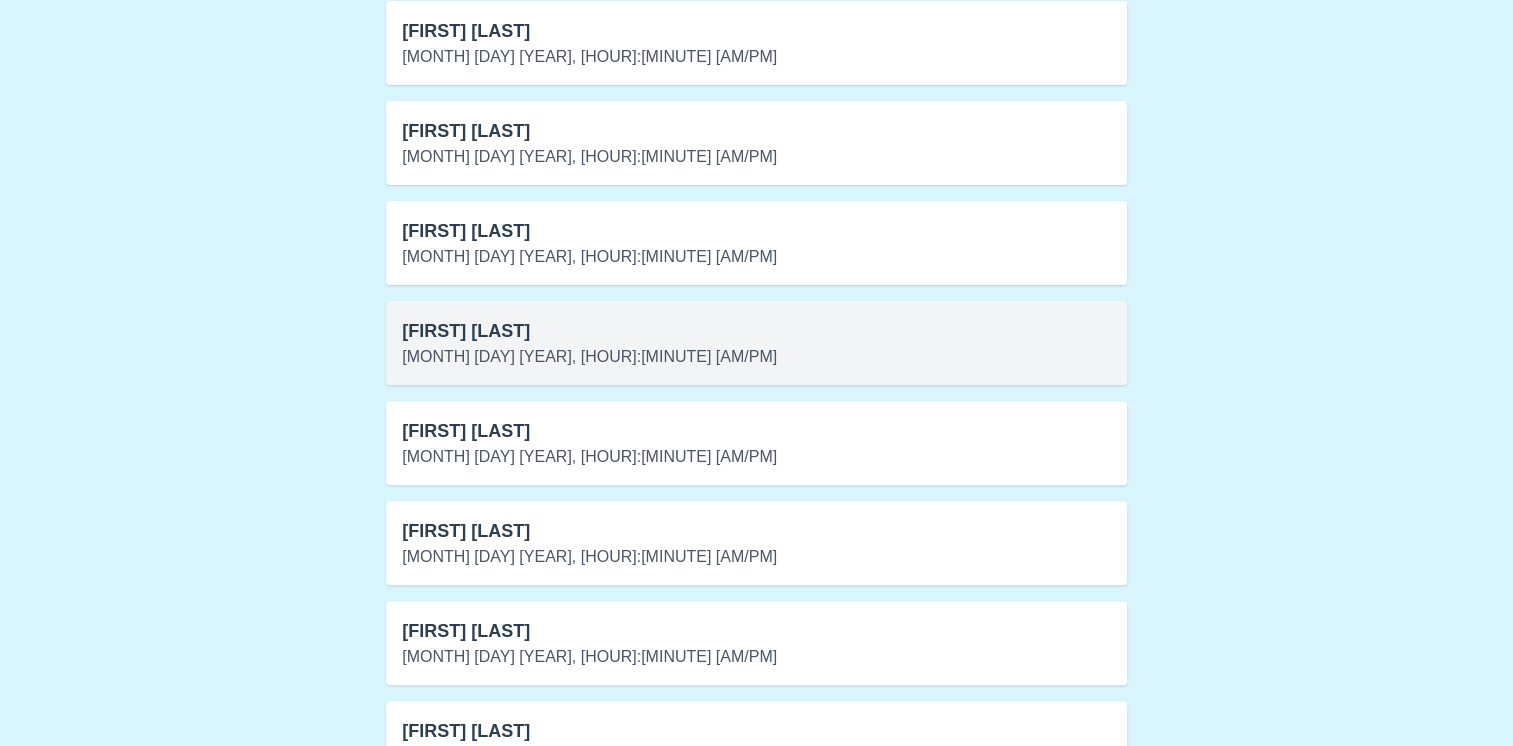 type on "******" 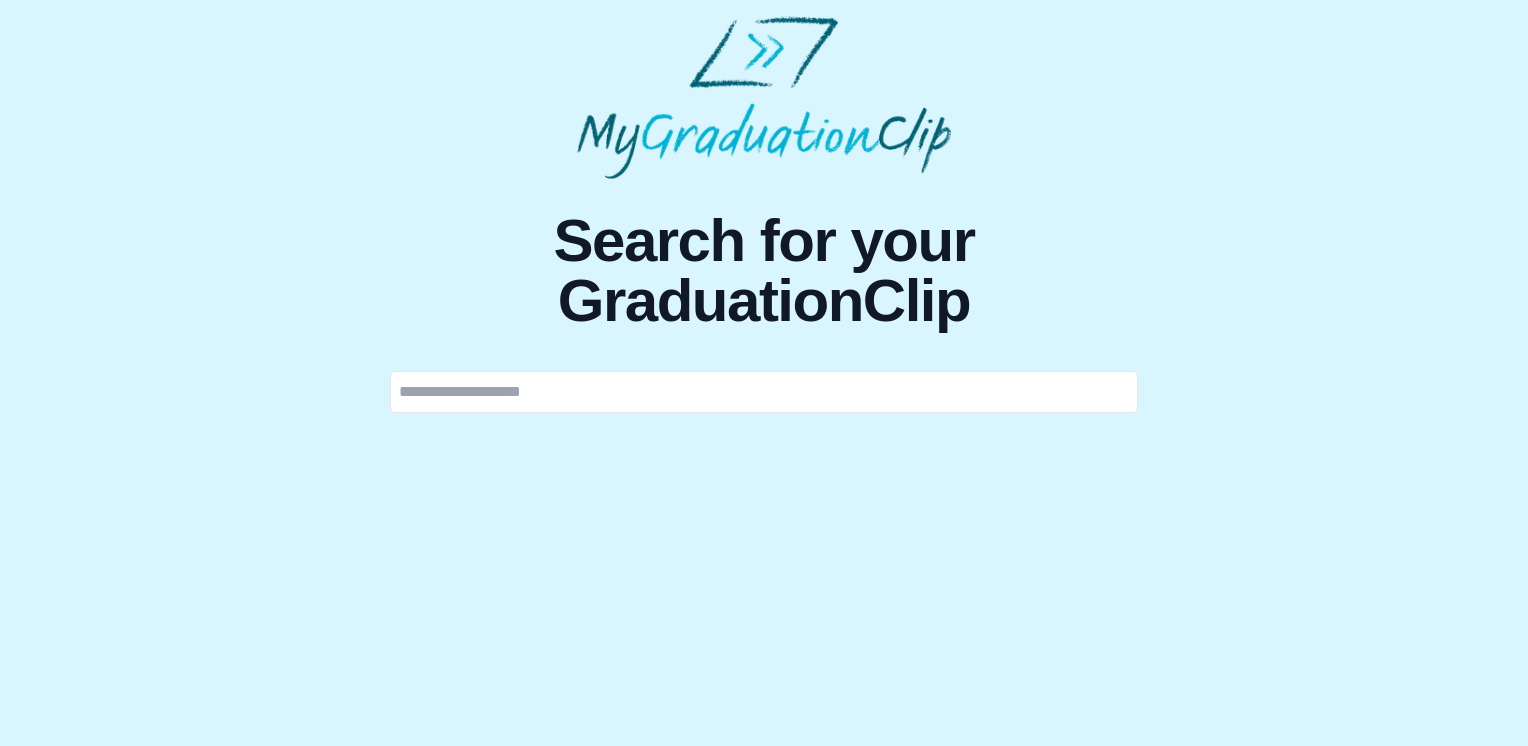 click at bounding box center [764, 392] 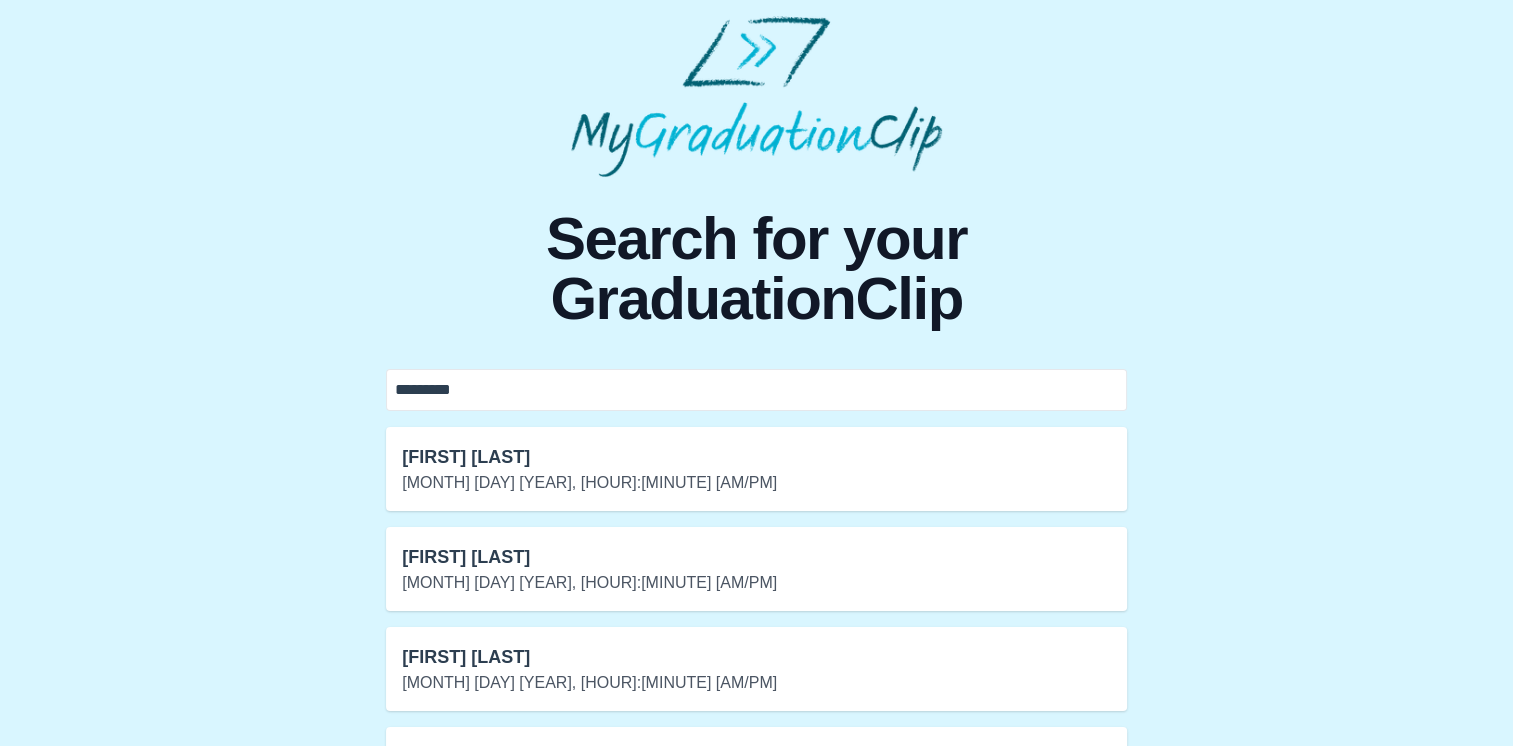 type on "*********" 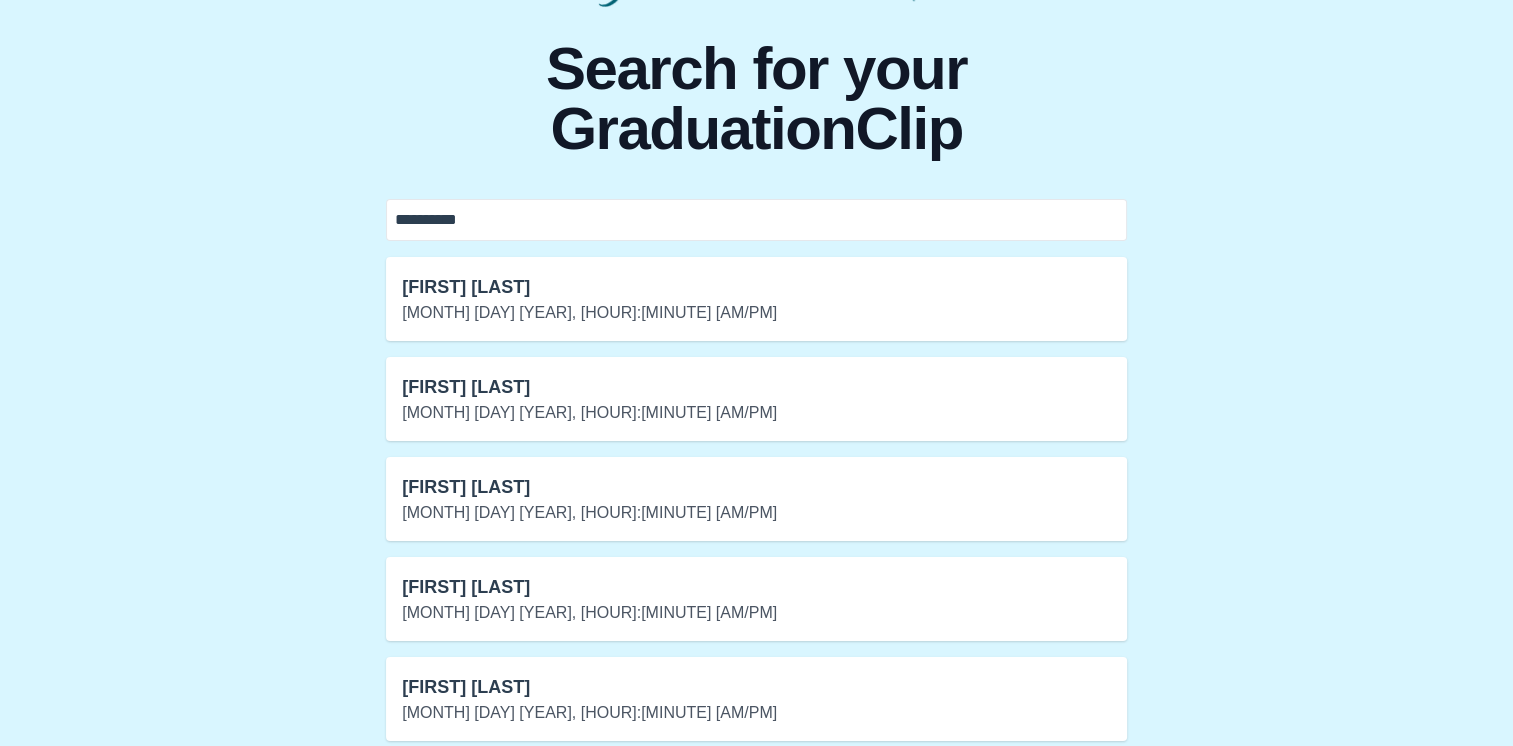 scroll, scrollTop: 171, scrollLeft: 0, axis: vertical 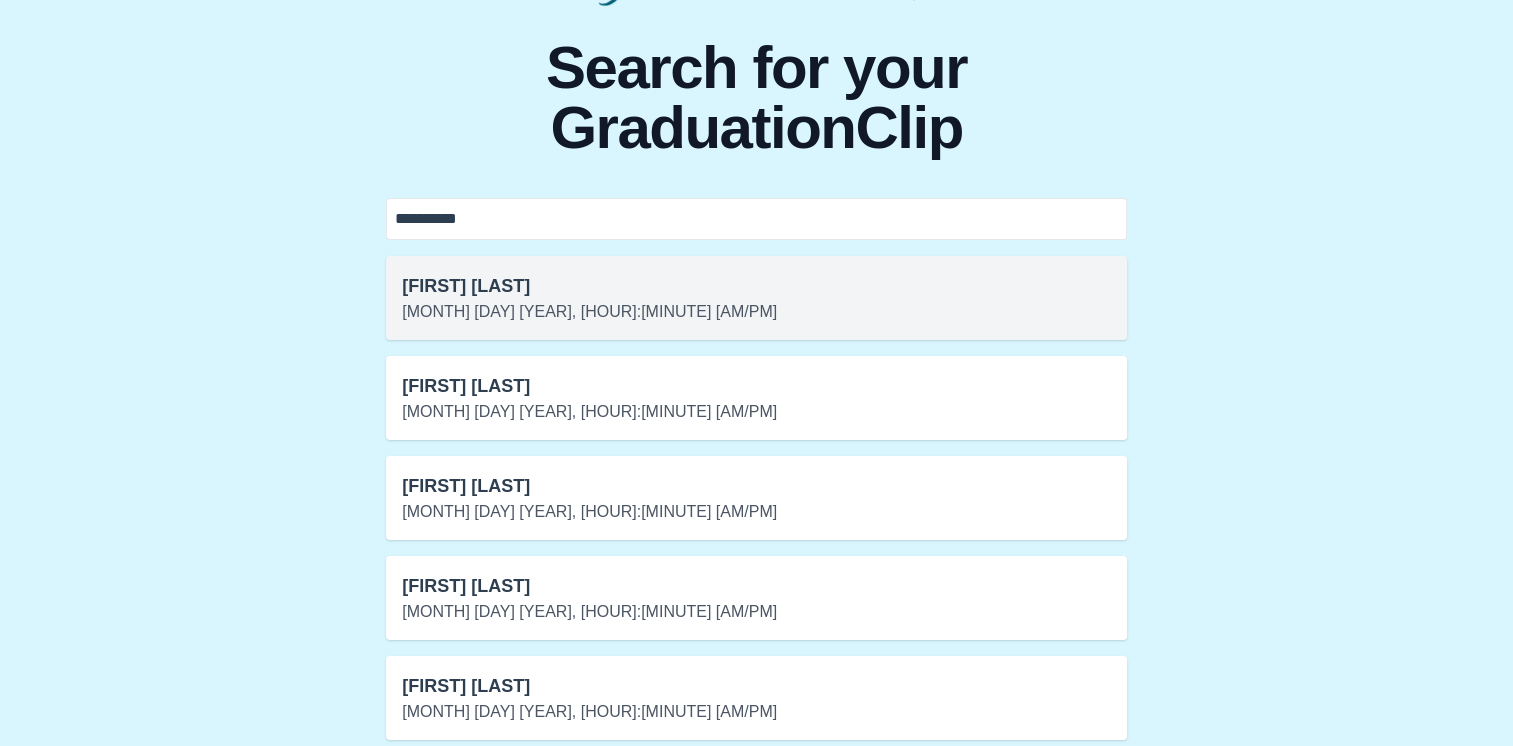 click on "[FIRST] [LAST] [MONTH] [DAY] [YEAR], [HOUR]:[MINUTE] [AM/PM]" at bounding box center [756, 298] 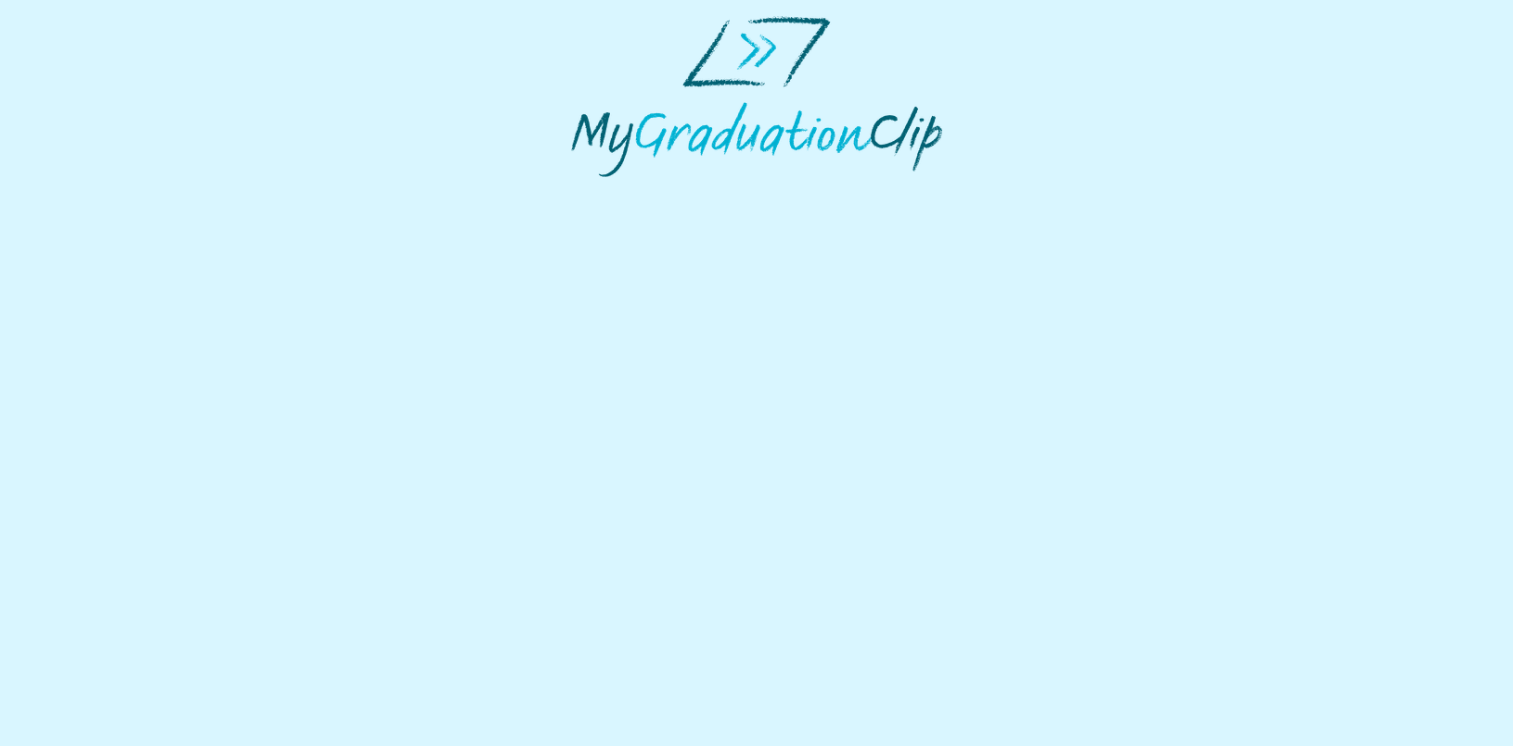 scroll, scrollTop: 0, scrollLeft: 0, axis: both 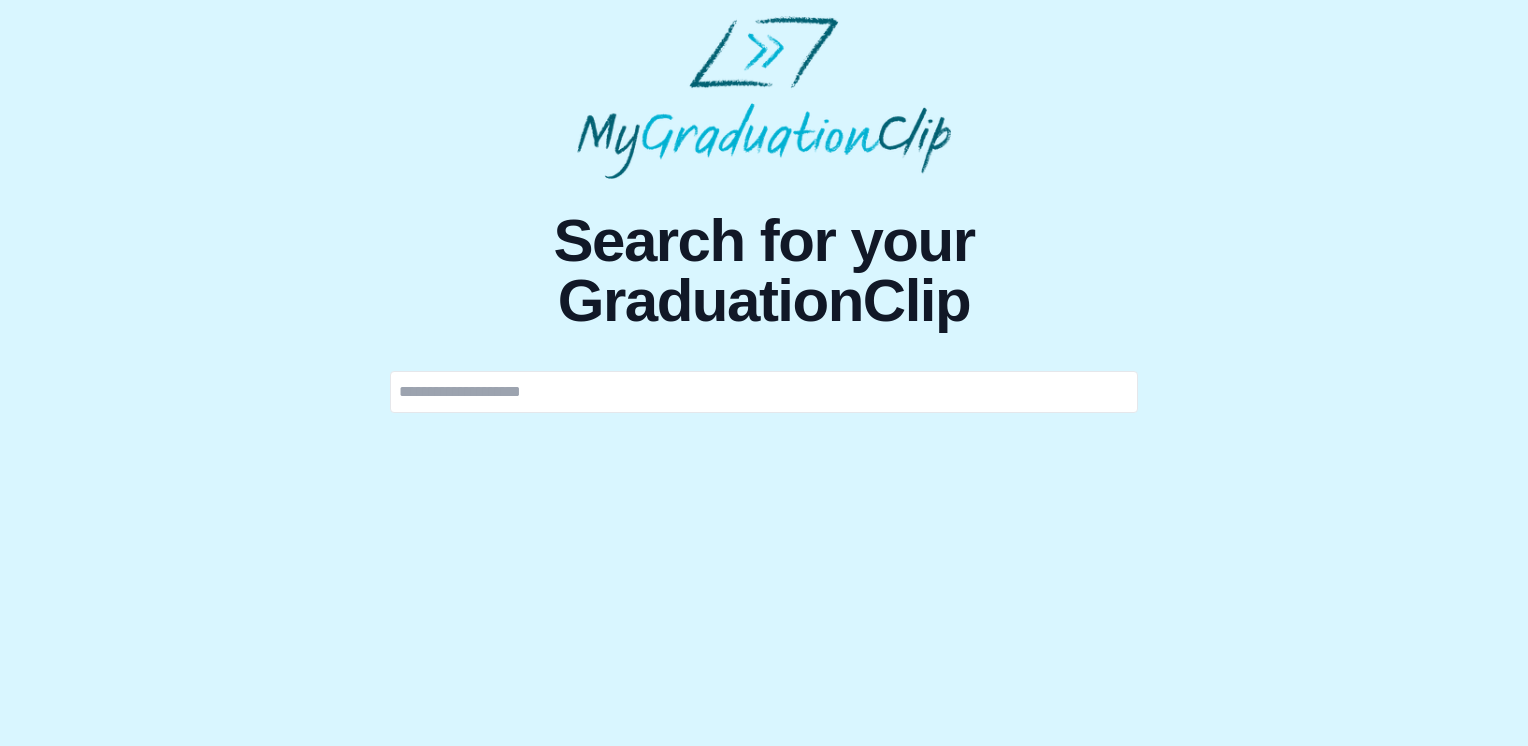 click at bounding box center (764, 392) 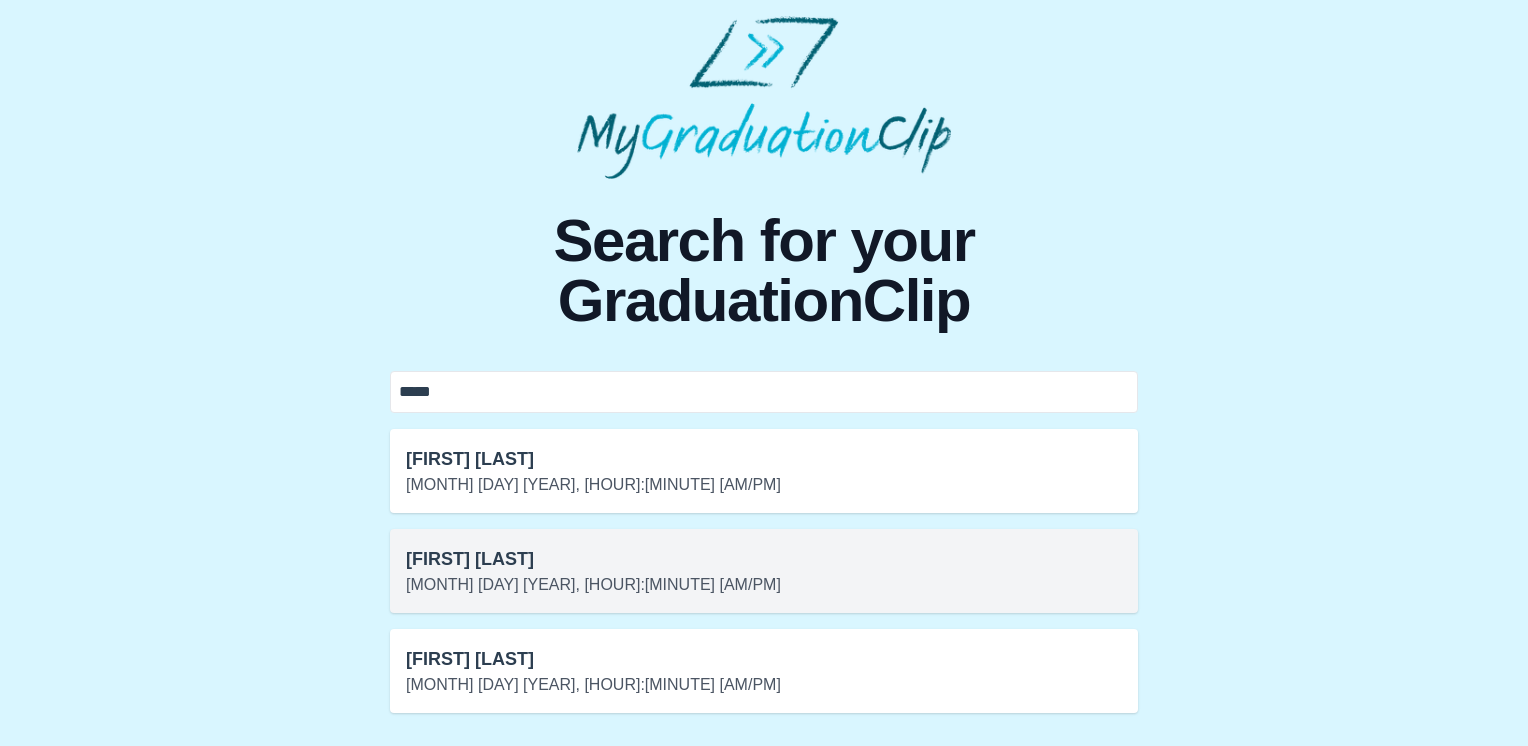type on "*****" 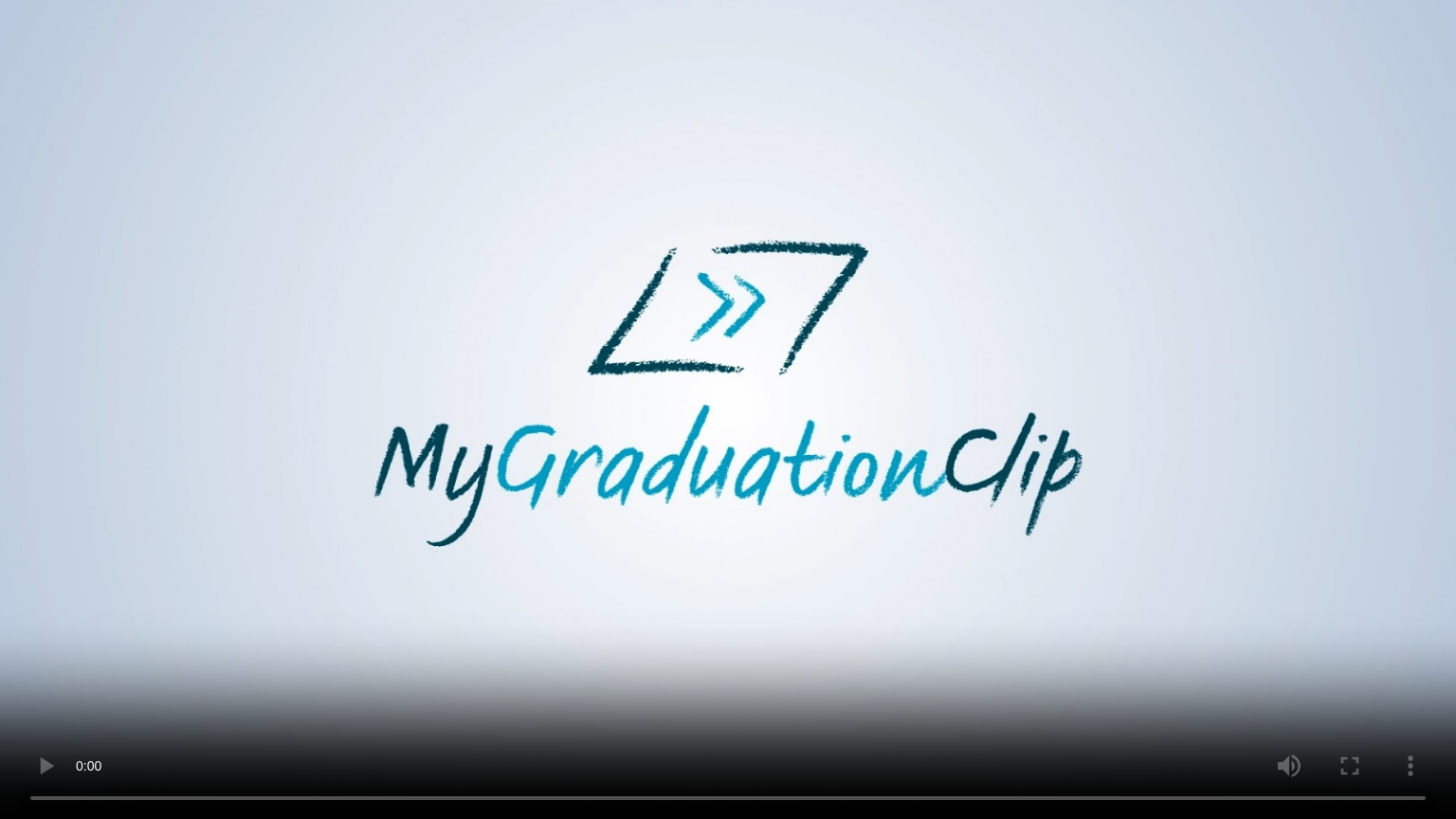 click at bounding box center [728, 410] 